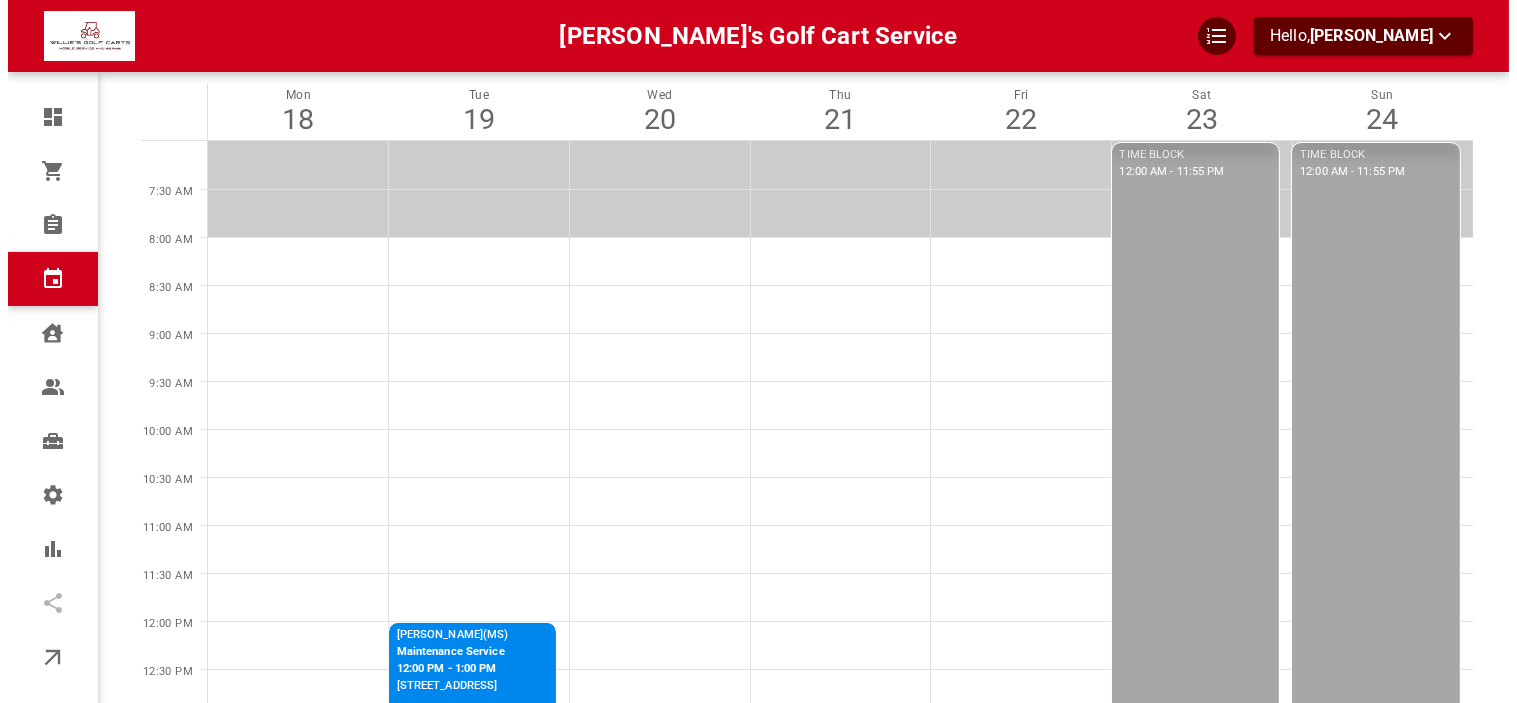 scroll, scrollTop: 0, scrollLeft: 0, axis: both 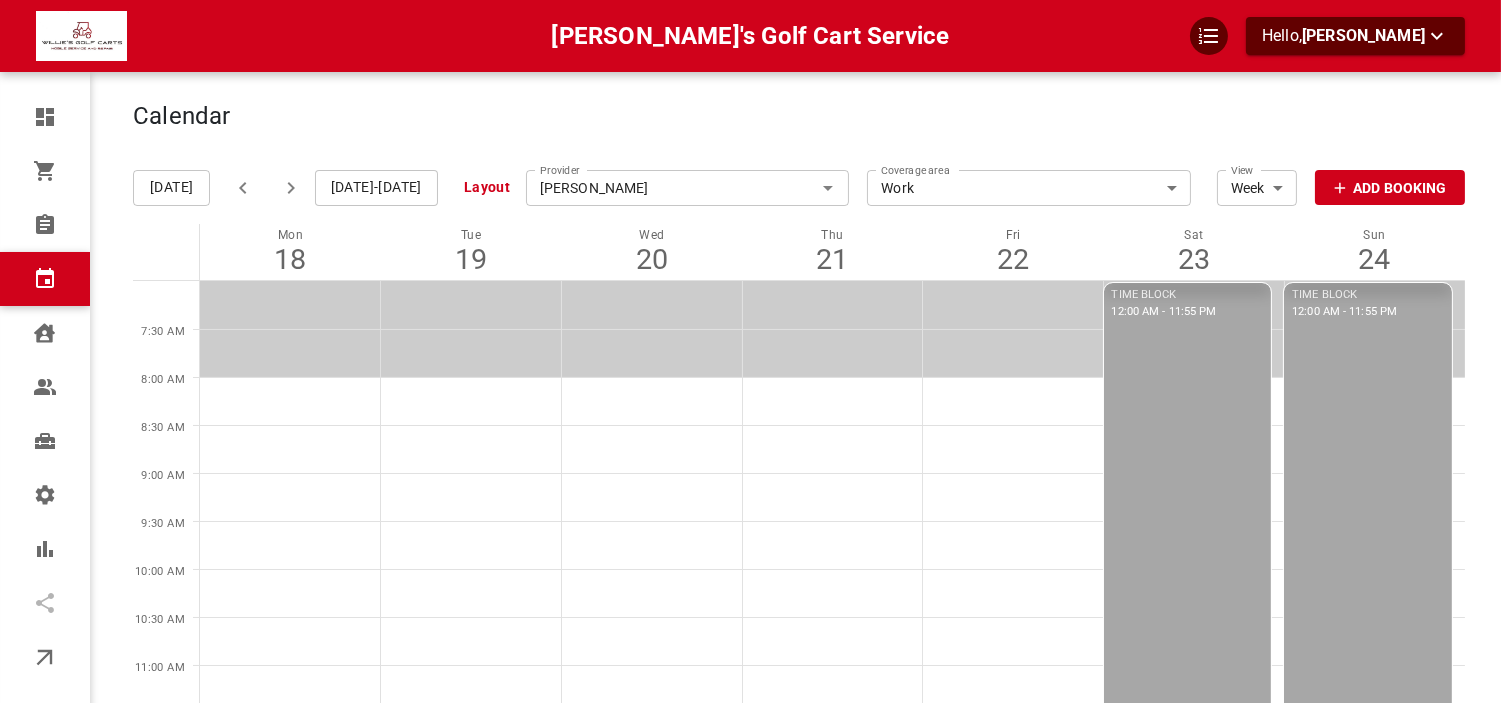 click on "Aug 18-24, 2025" at bounding box center (376, 188) 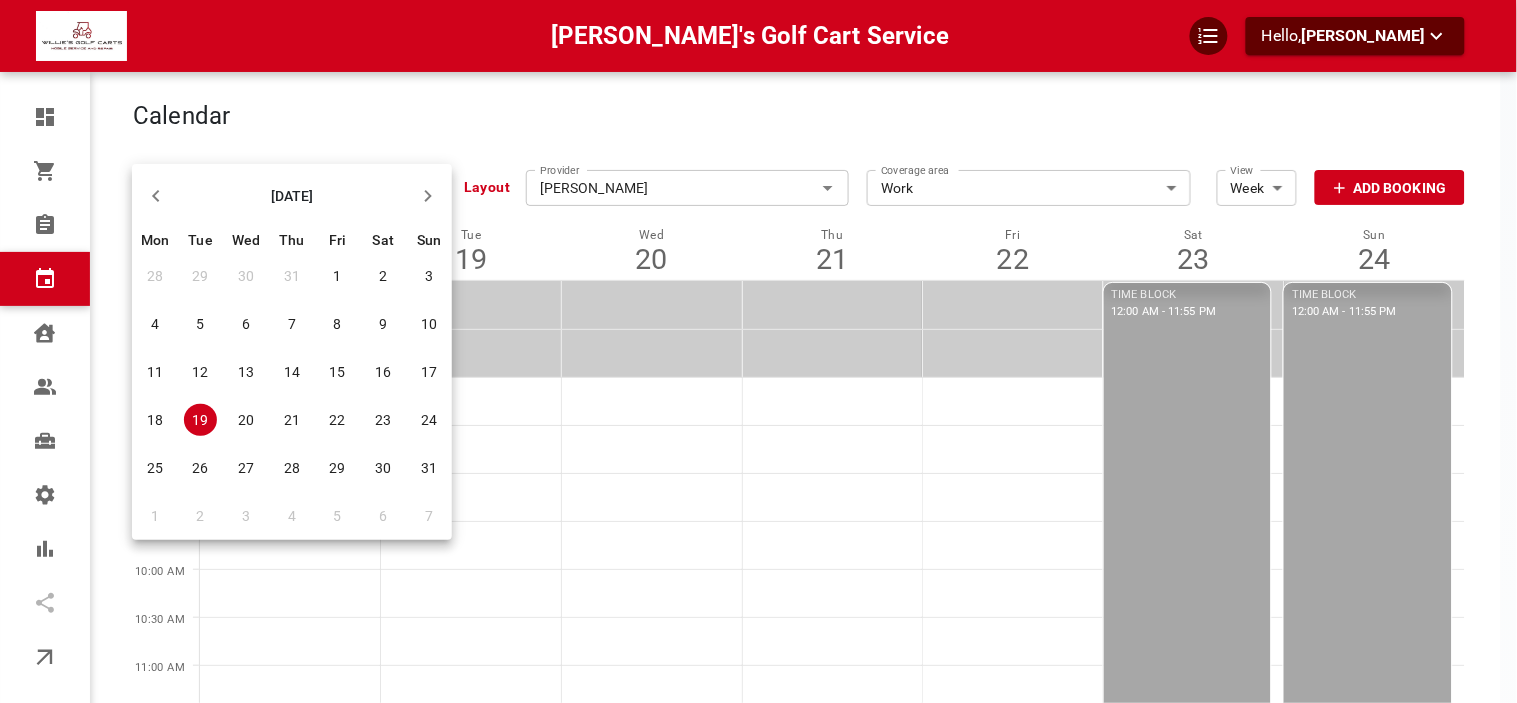 click 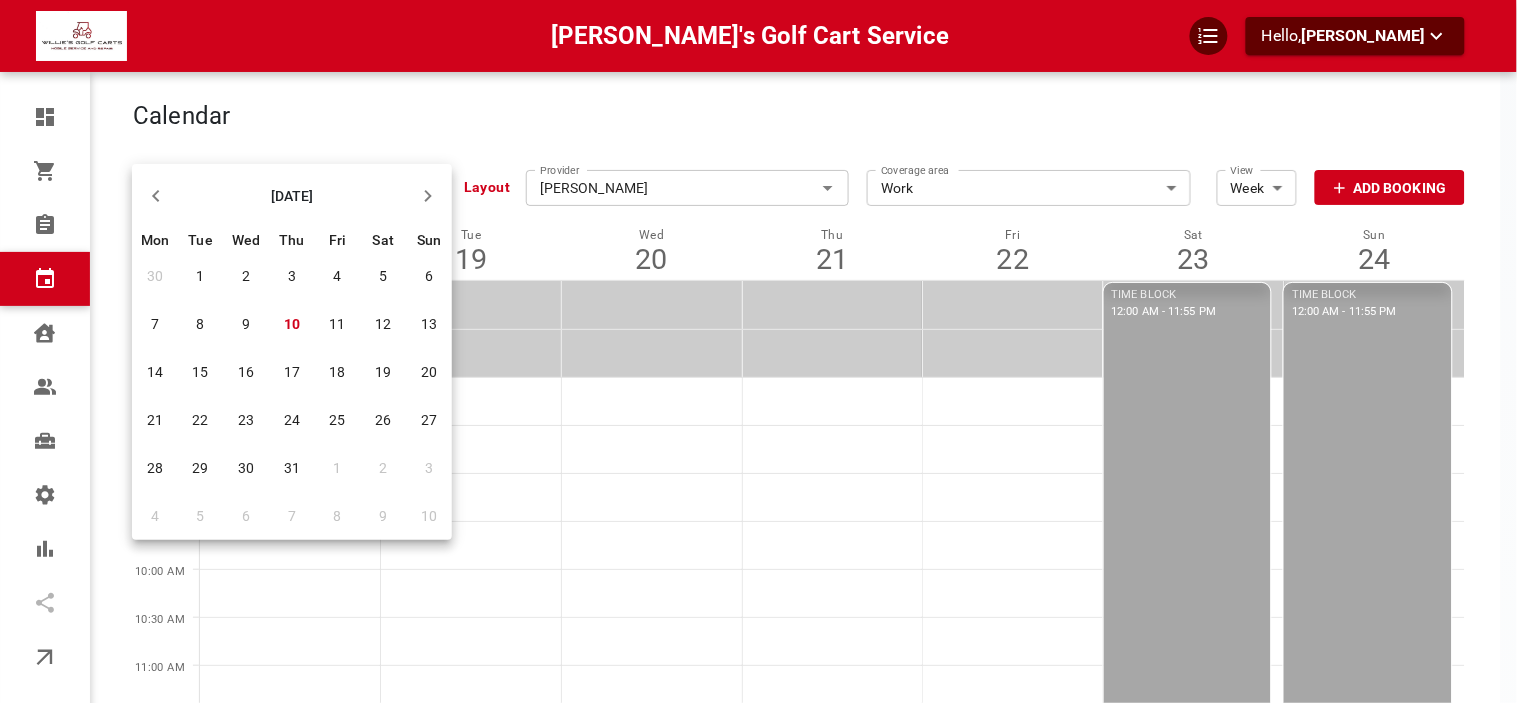 click on "9" at bounding box center [246, 324] 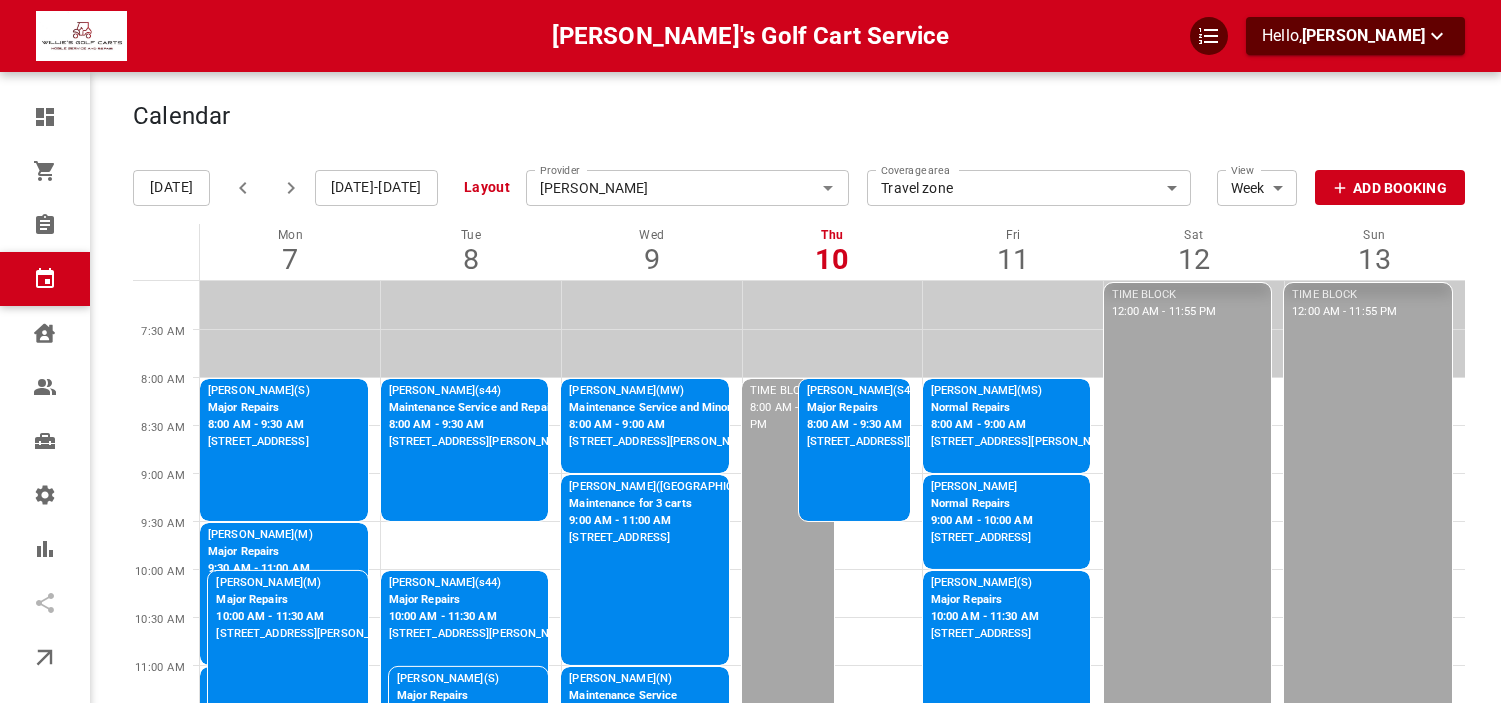scroll, scrollTop: 0, scrollLeft: 0, axis: both 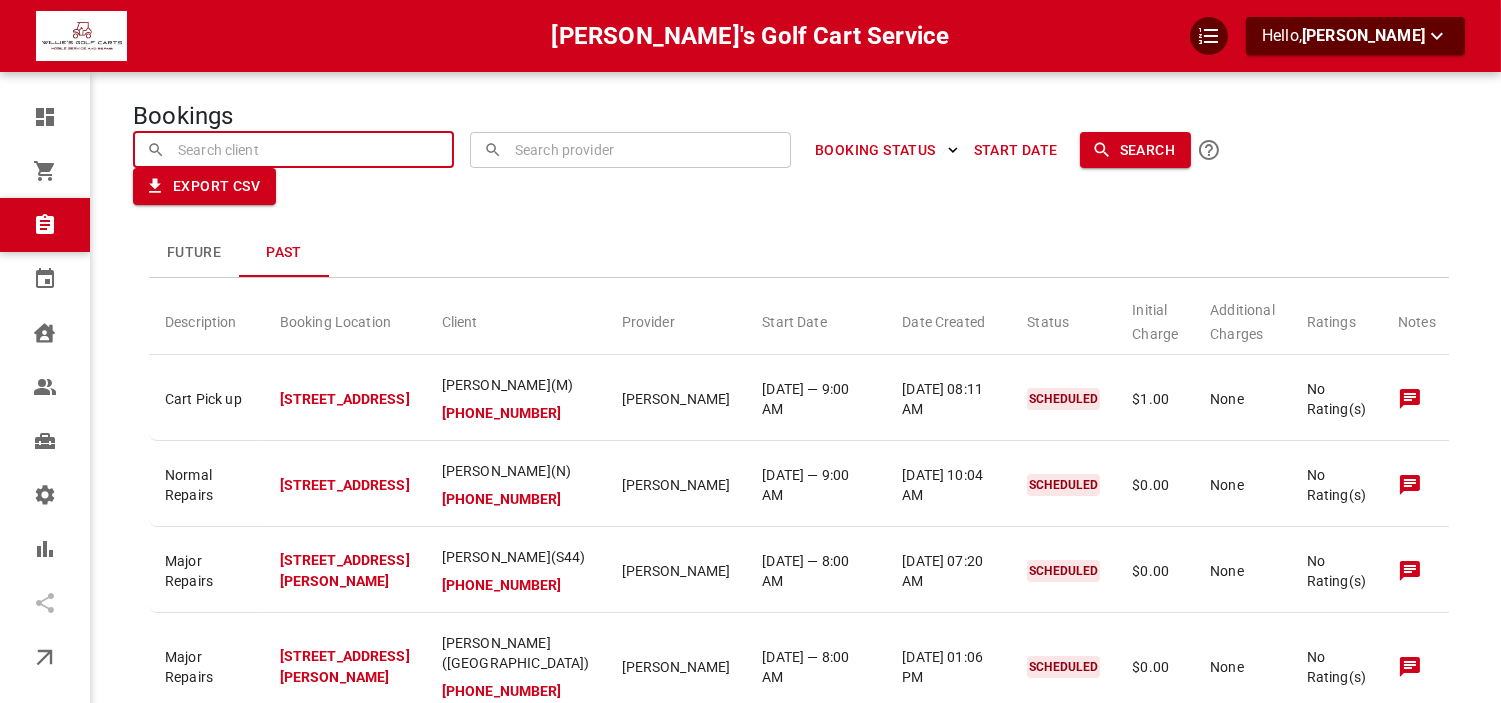 click at bounding box center (294, 149) 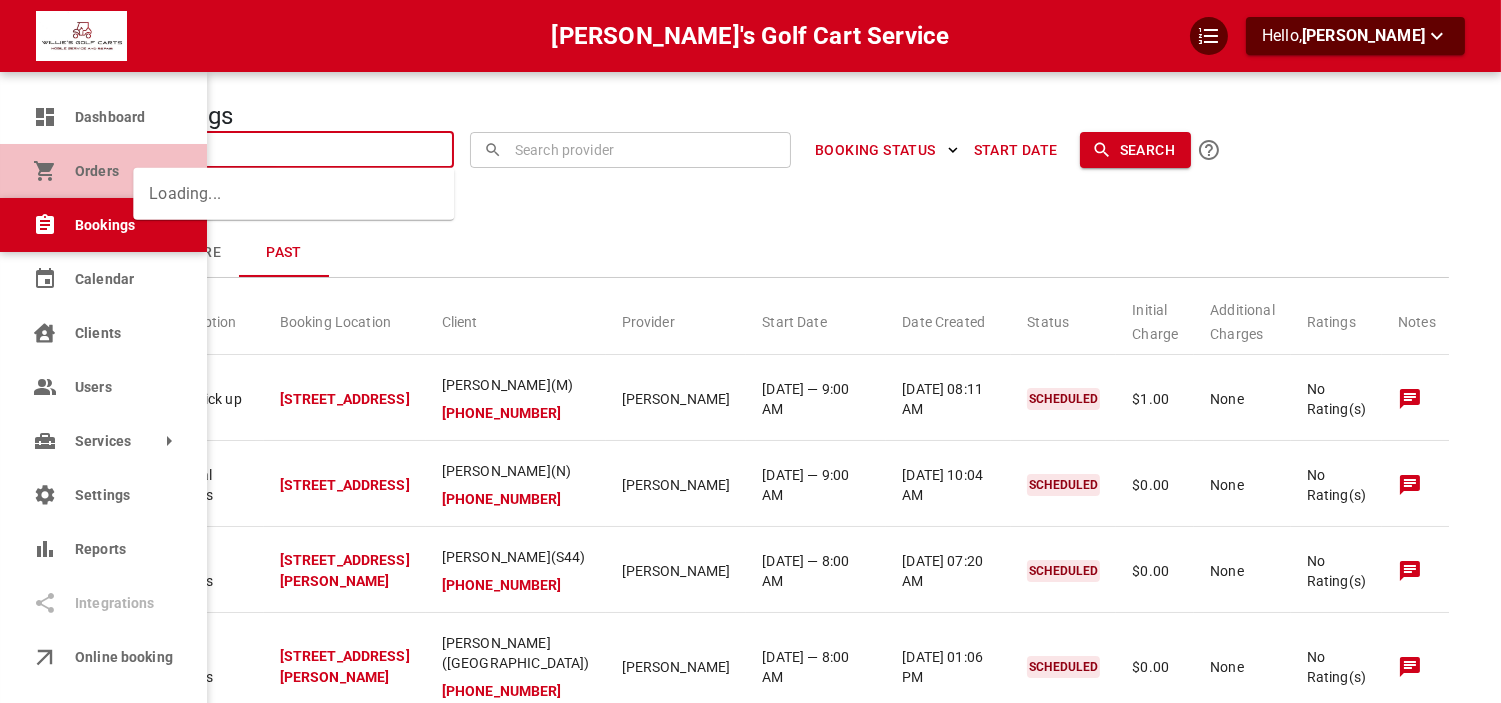 type on "s" 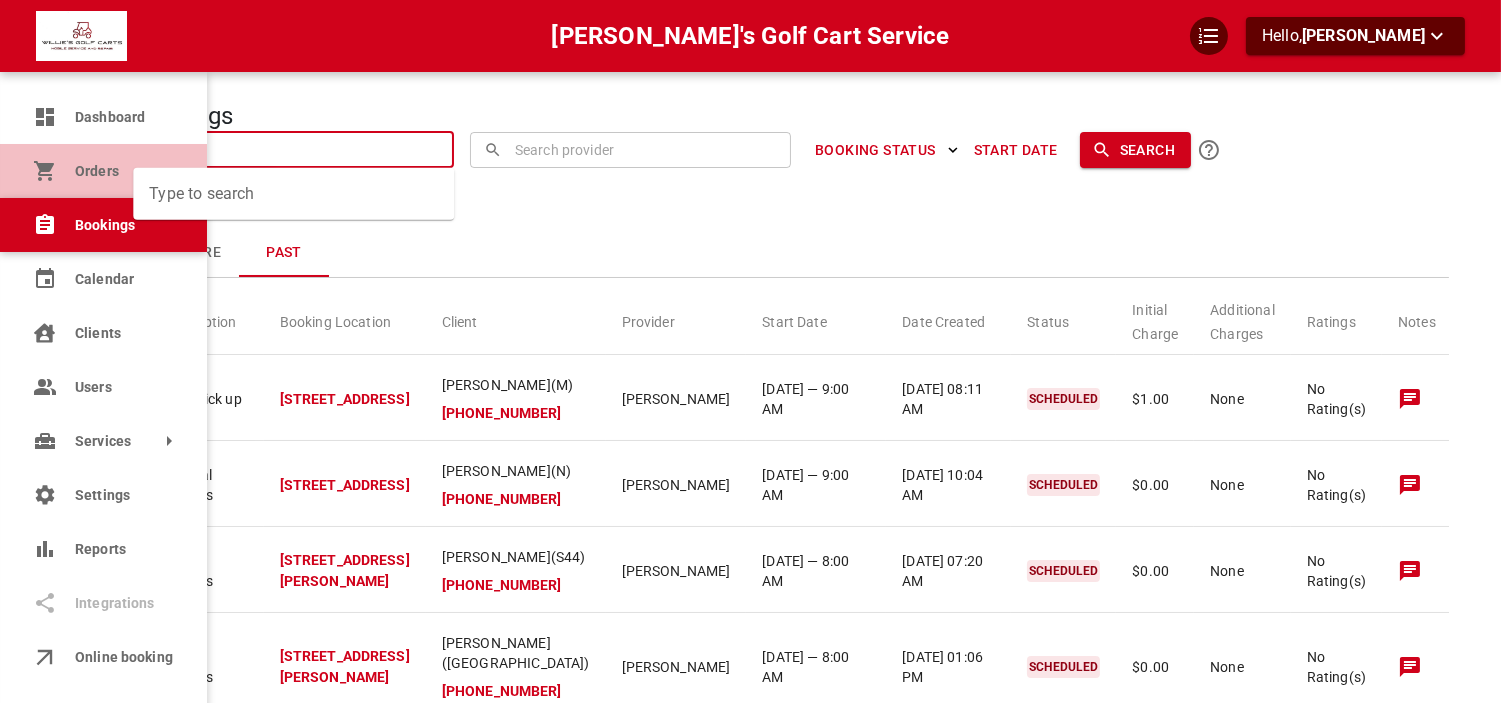 type 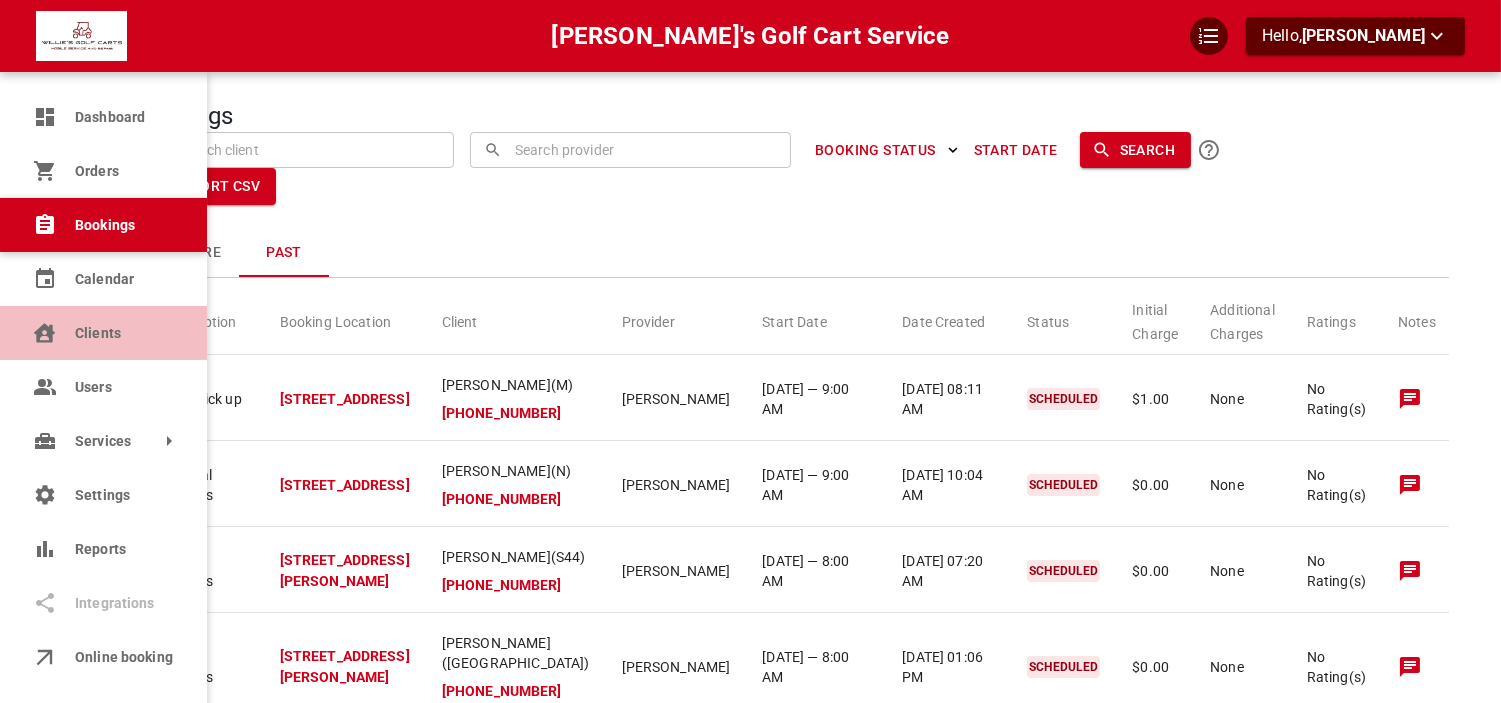 click on "Clients" at bounding box center (123, 333) 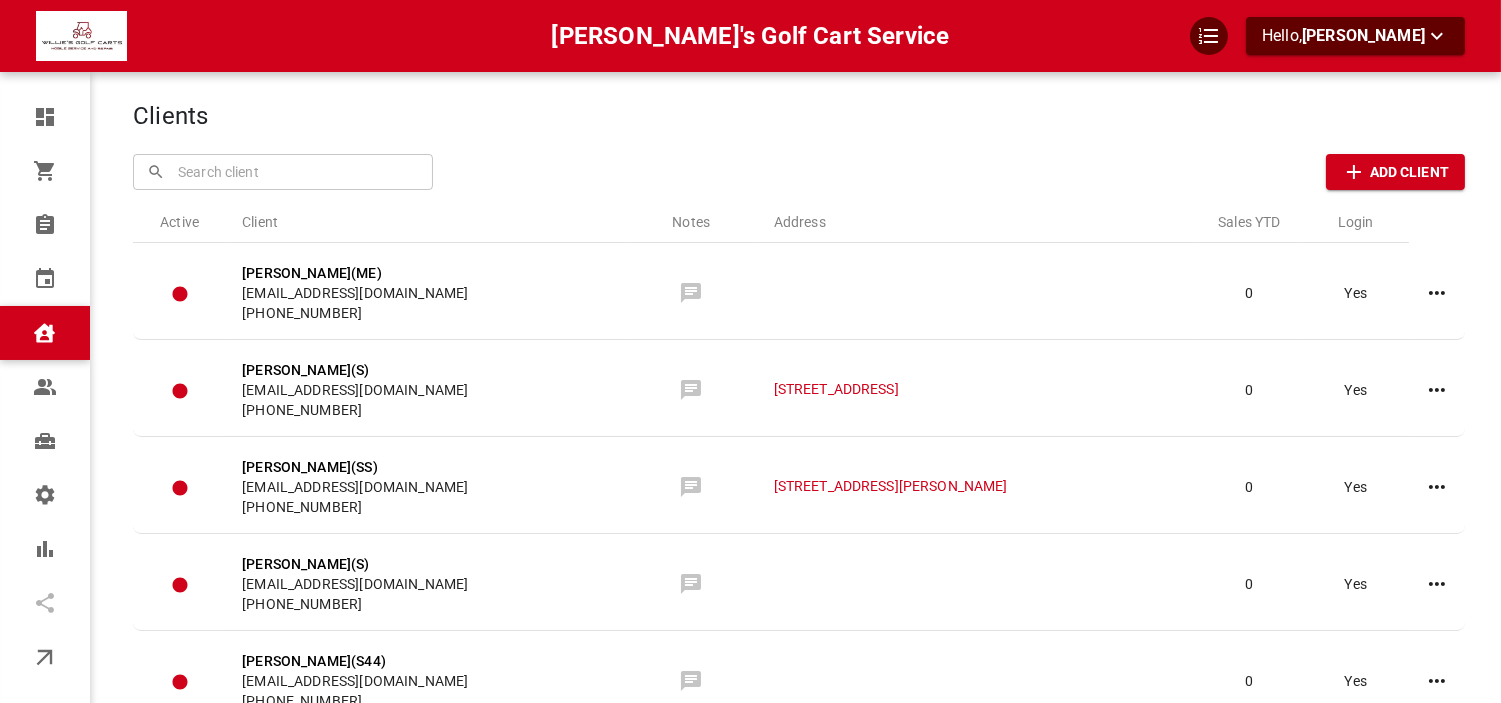 click at bounding box center [283, 171] 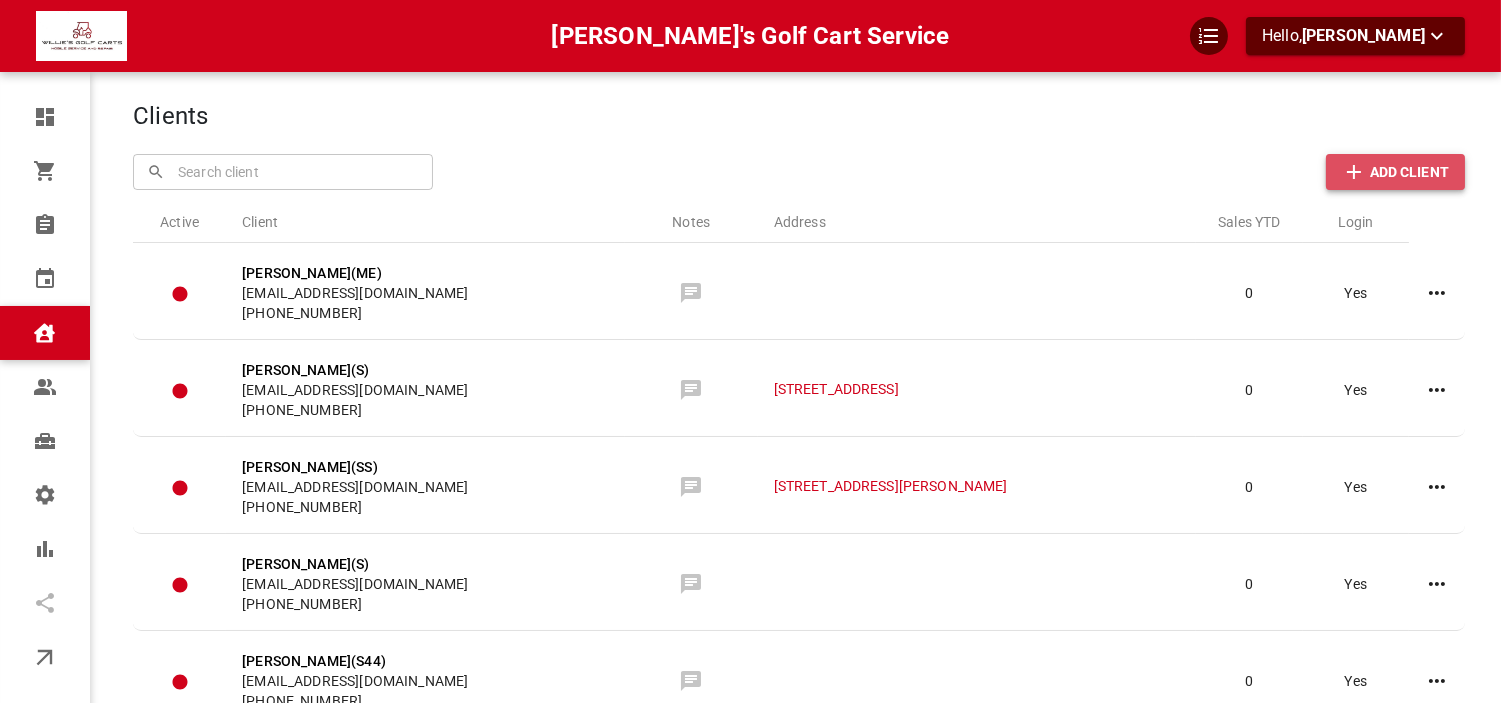 click on "Add Client" at bounding box center [1409, 172] 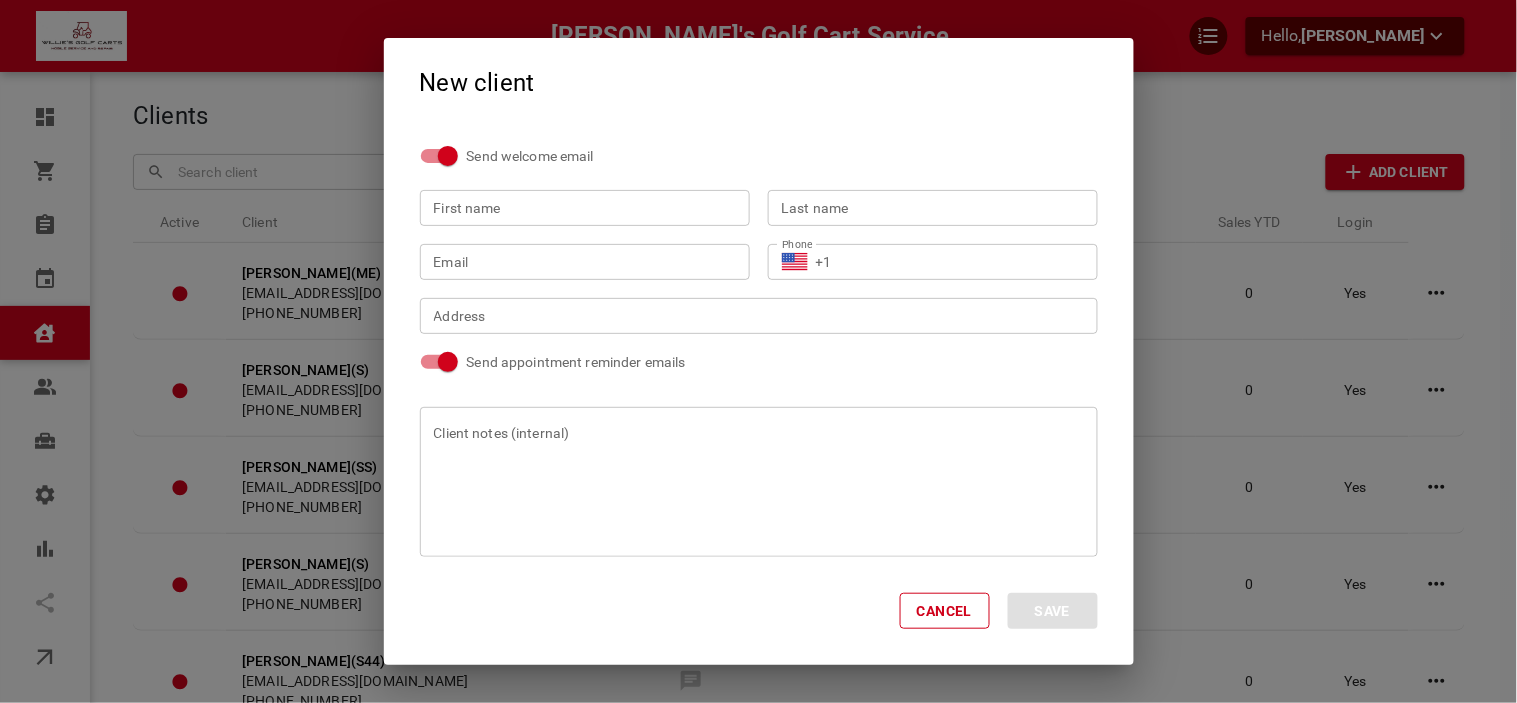 click on "First name" at bounding box center [585, 208] 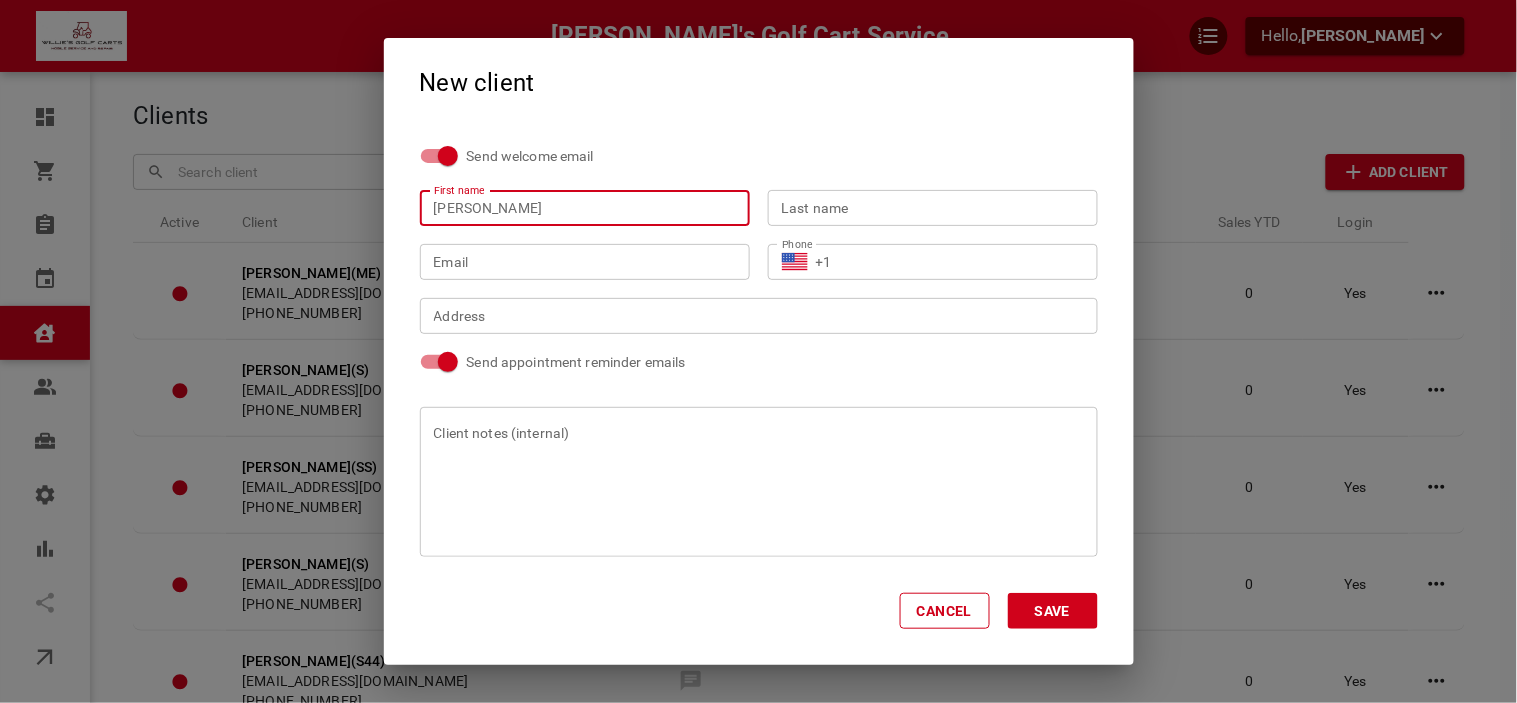type on "[PERSON_NAME]" 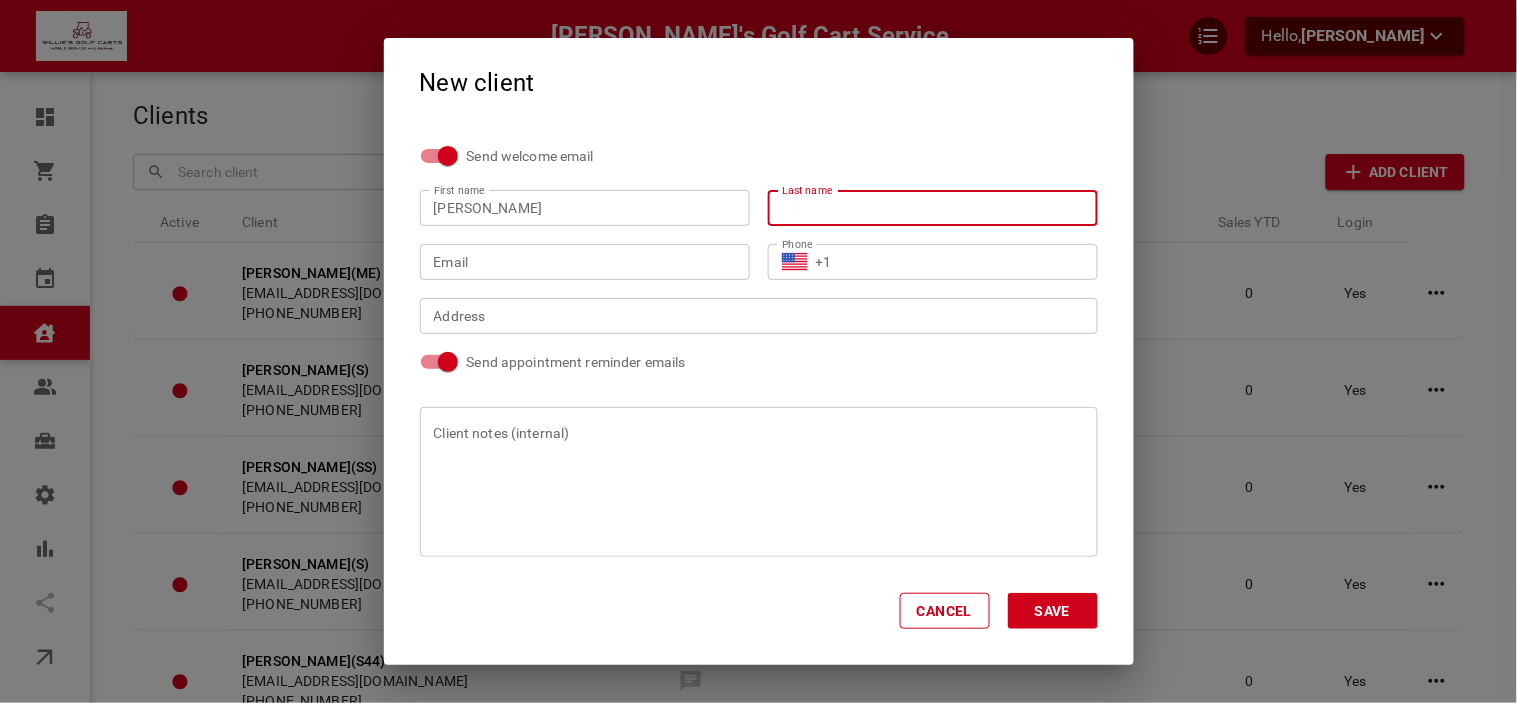 click on "Last name" at bounding box center [933, 208] 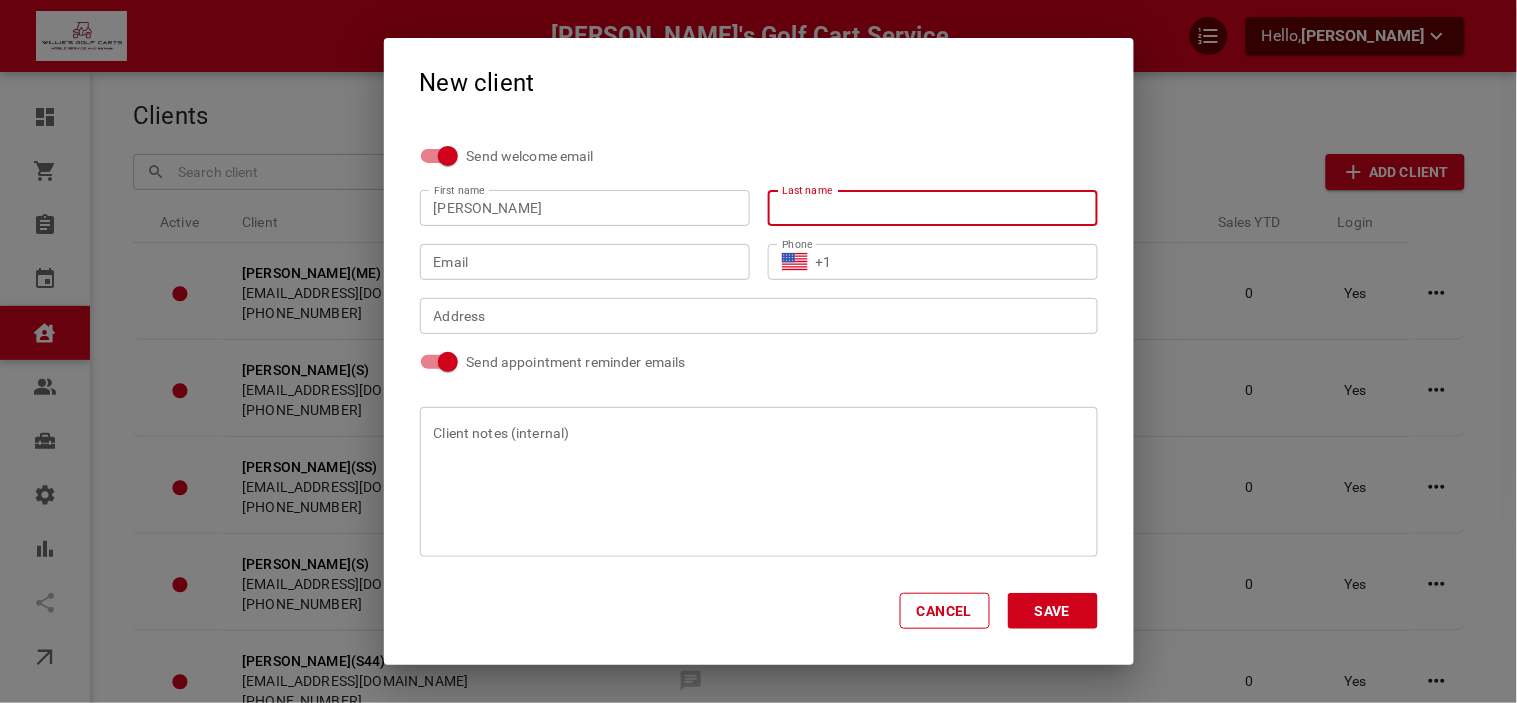 type on "s" 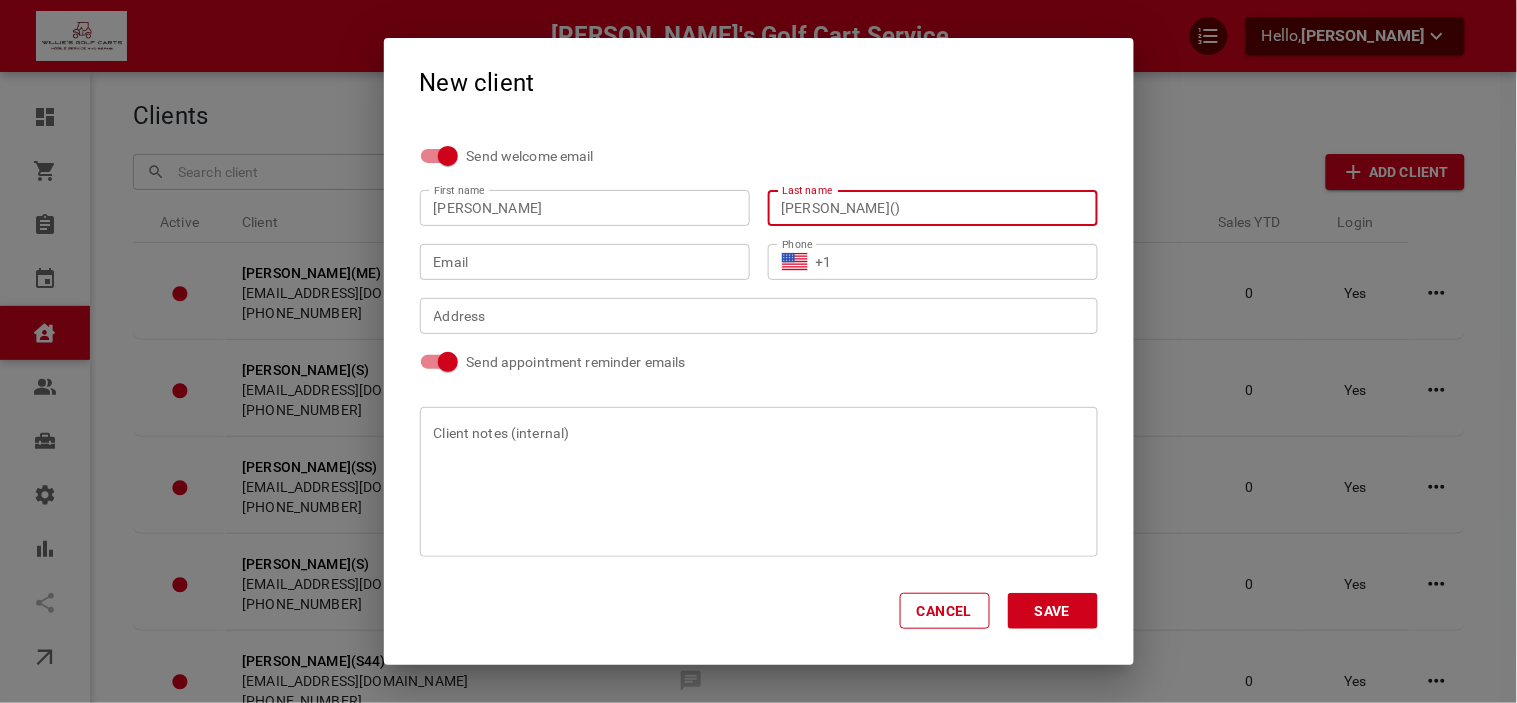 type on "[PERSON_NAME]()" 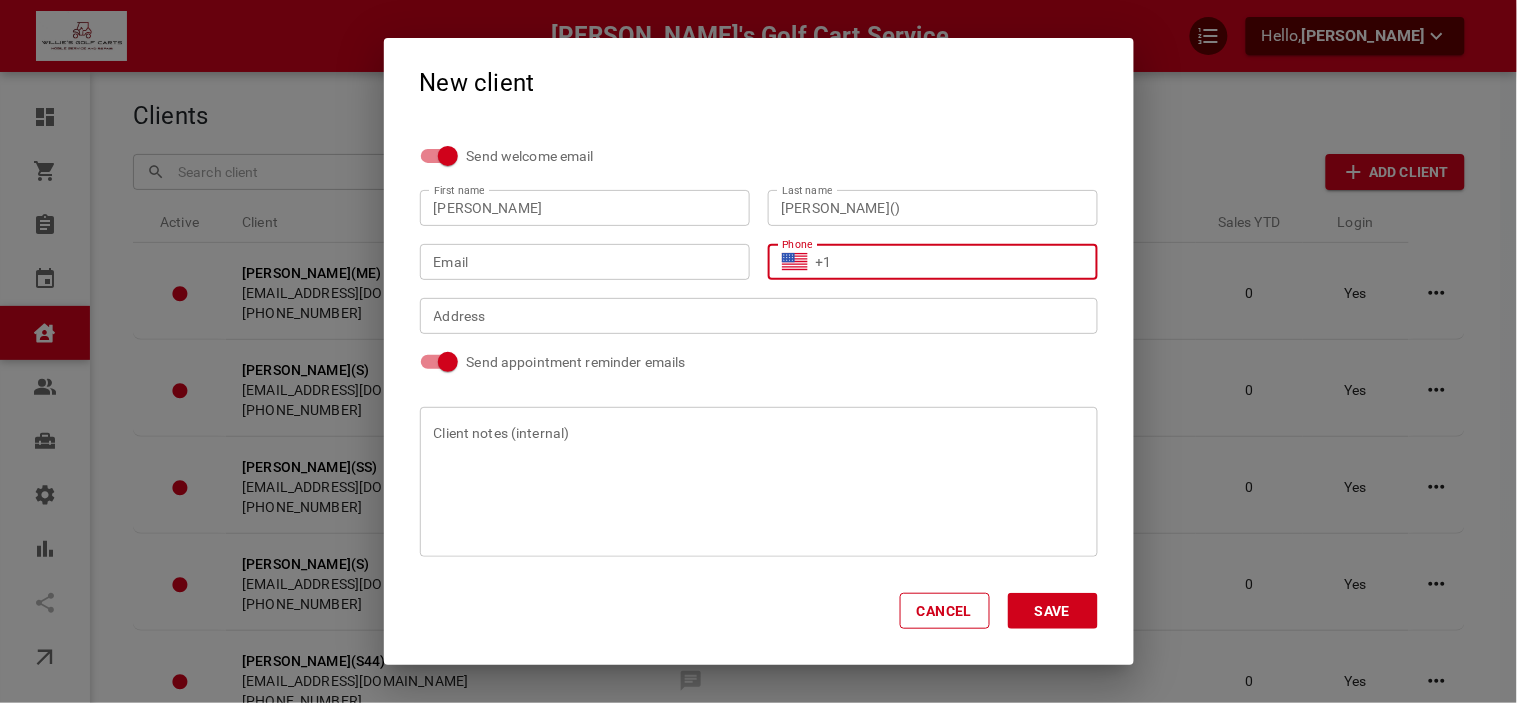 click 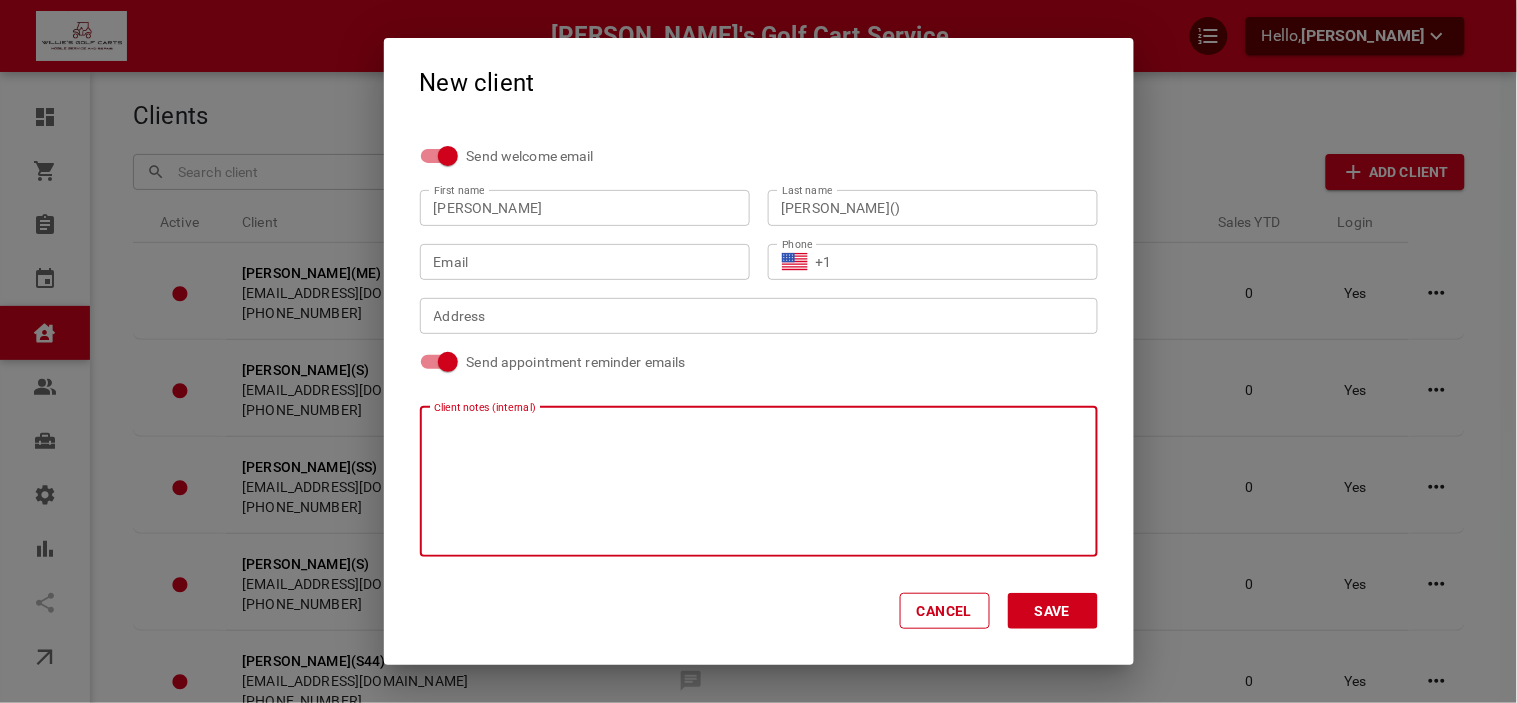 drag, startPoint x: 862, startPoint y: 256, endPoint x: 854, endPoint y: 235, distance: 22.472204 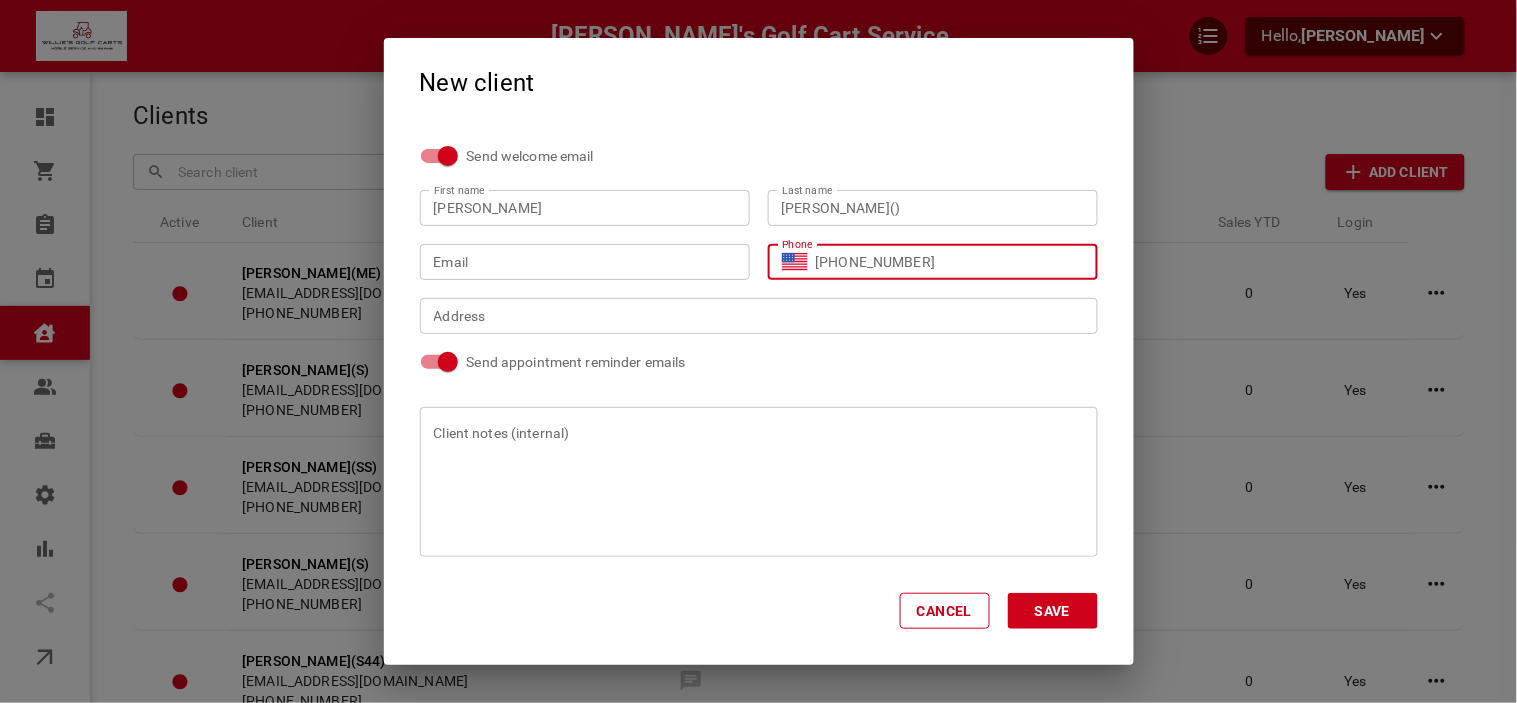 type on "[PHONE_NUMBER]" 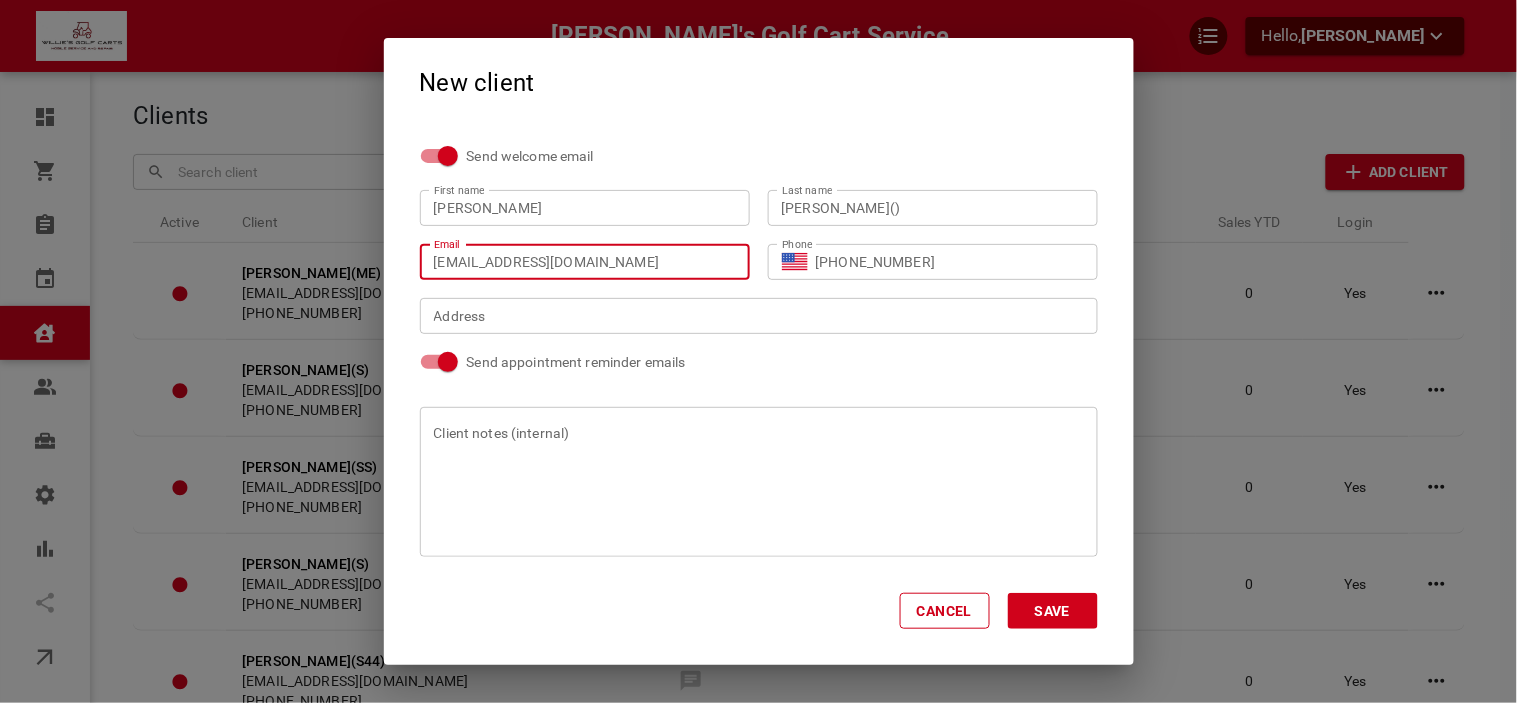 type on "[EMAIL_ADDRESS][DOMAIN_NAME]" 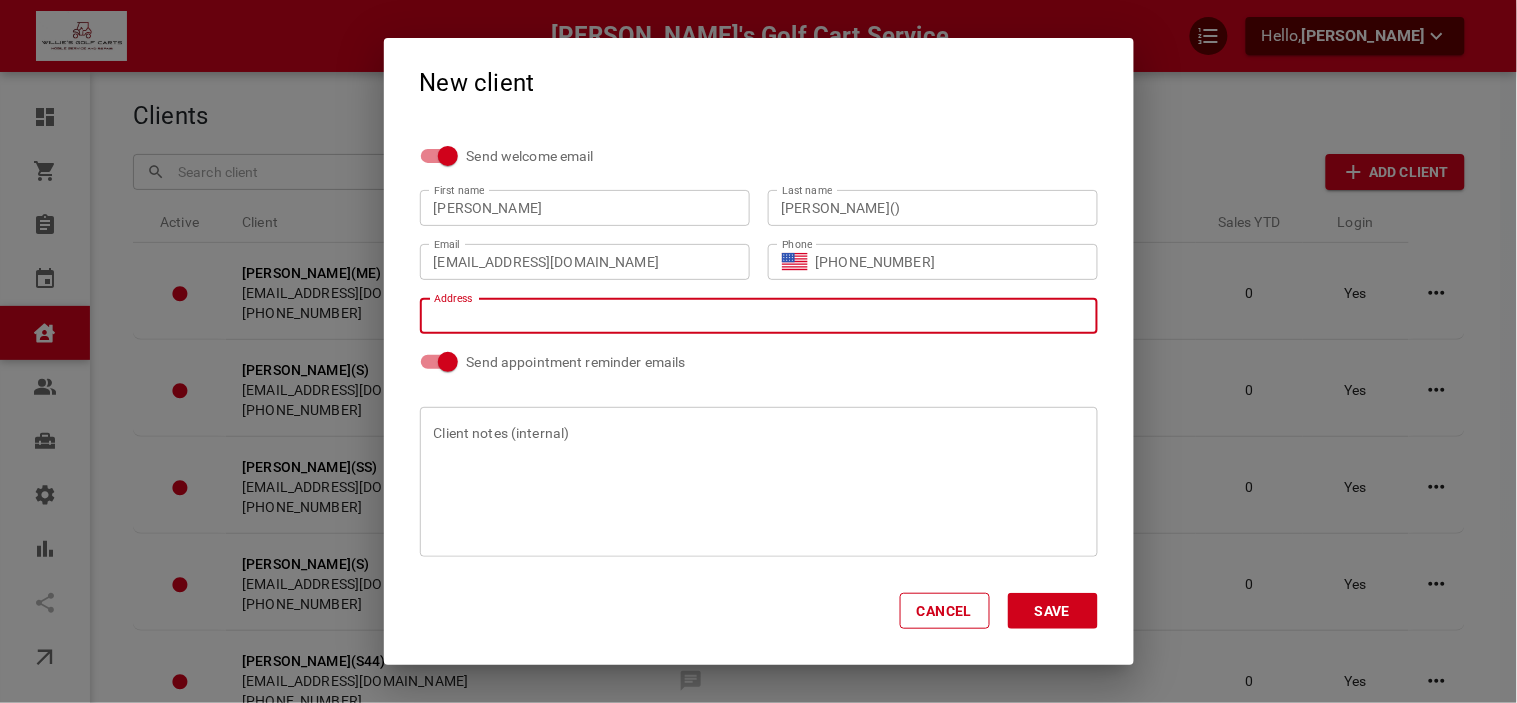 click on "Address Address" at bounding box center (758, 315) 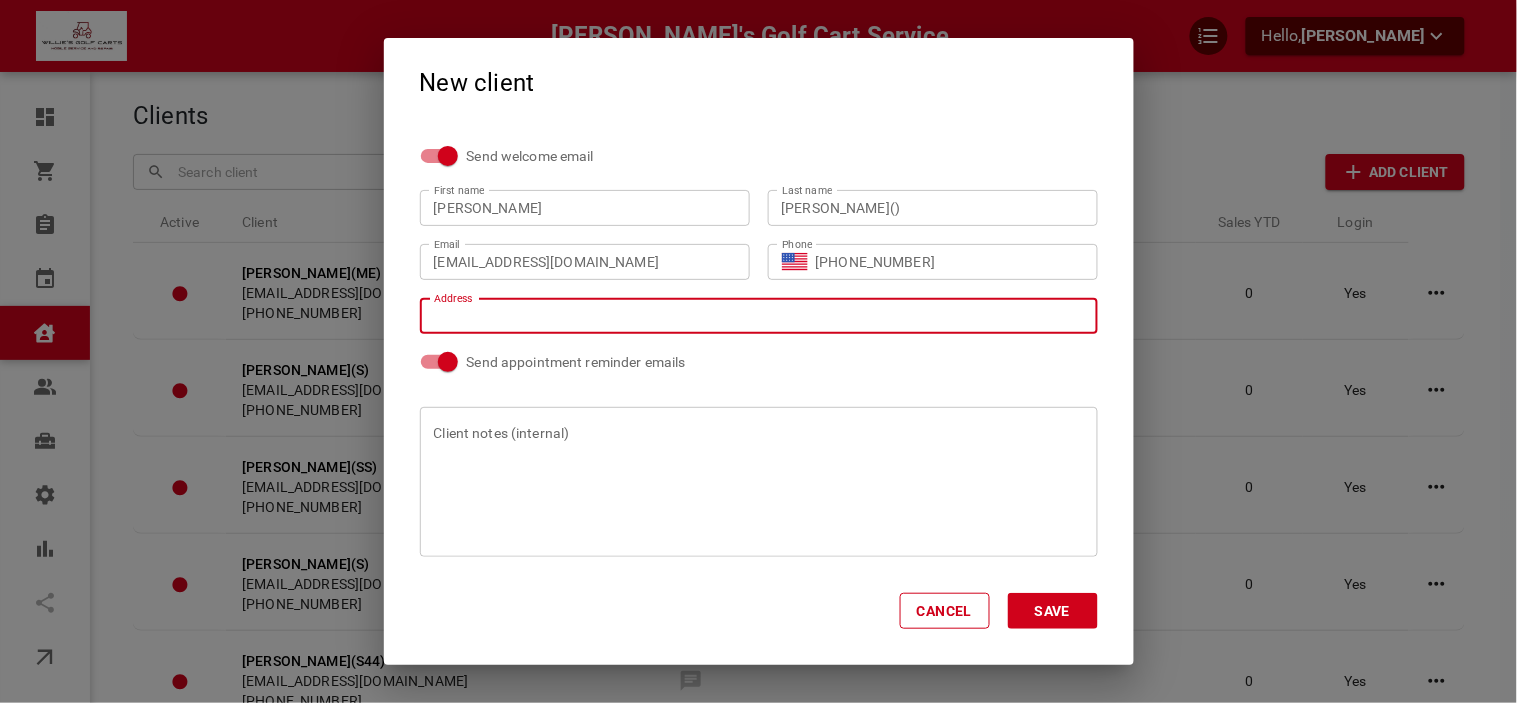 click on "[PERSON_NAME]()" at bounding box center [933, 208] 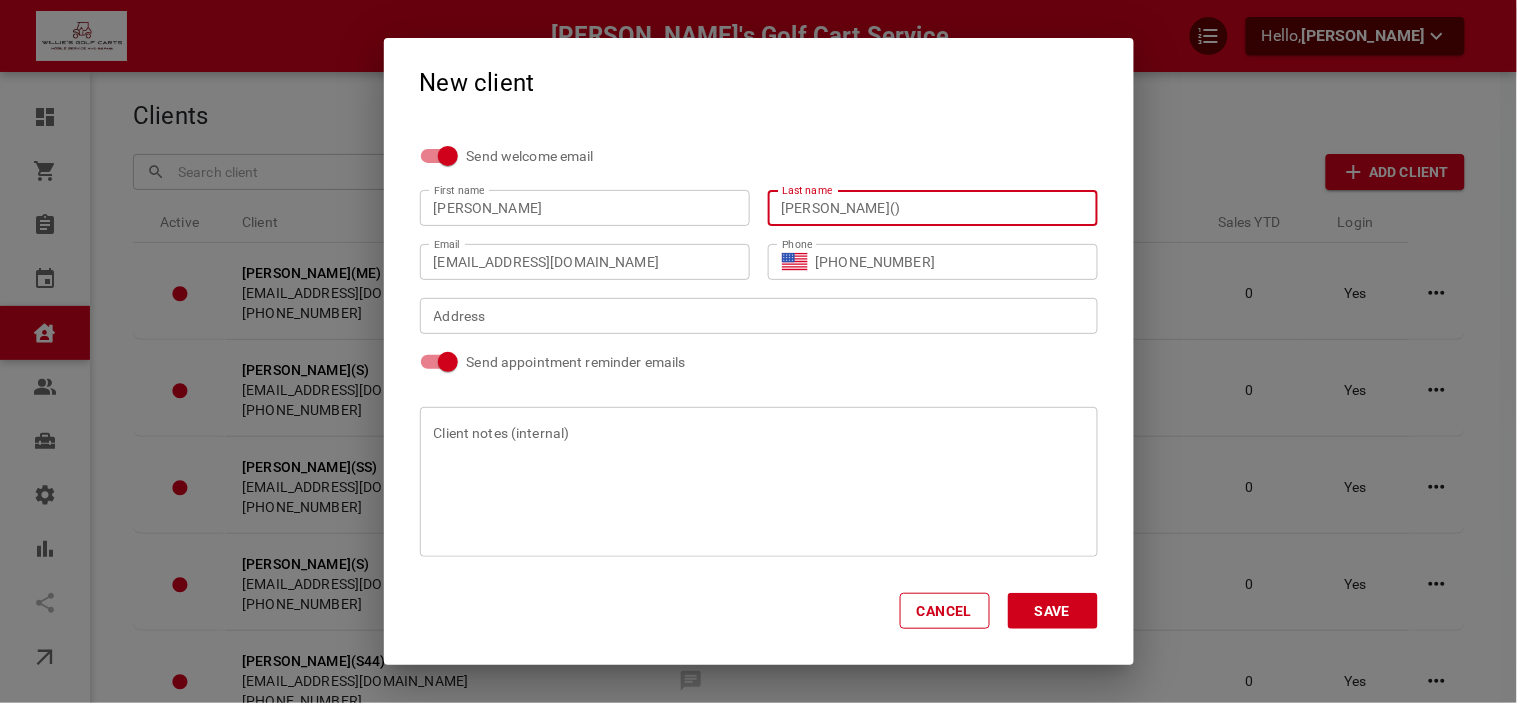 click on "Address Address" at bounding box center [758, 315] 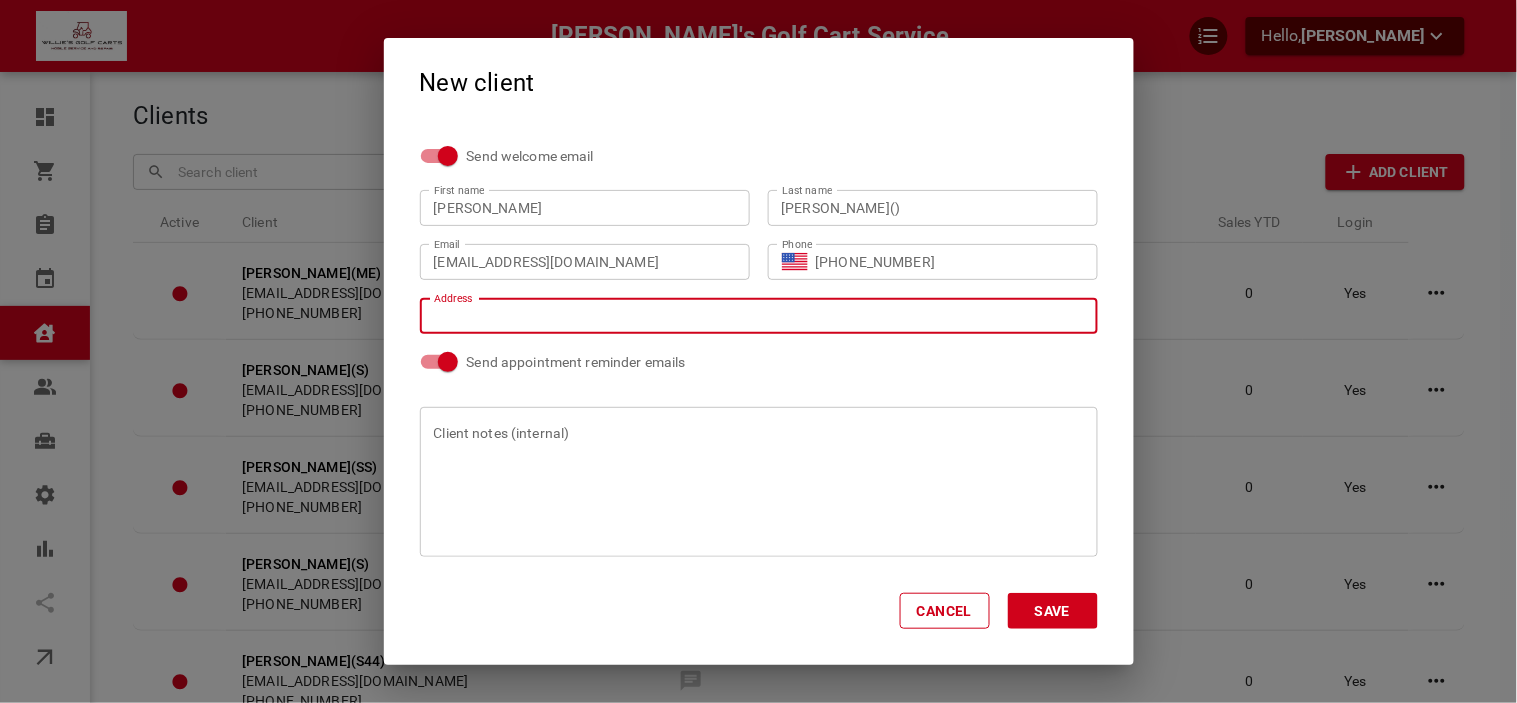 click on "[PERSON_NAME]()" at bounding box center (933, 208) 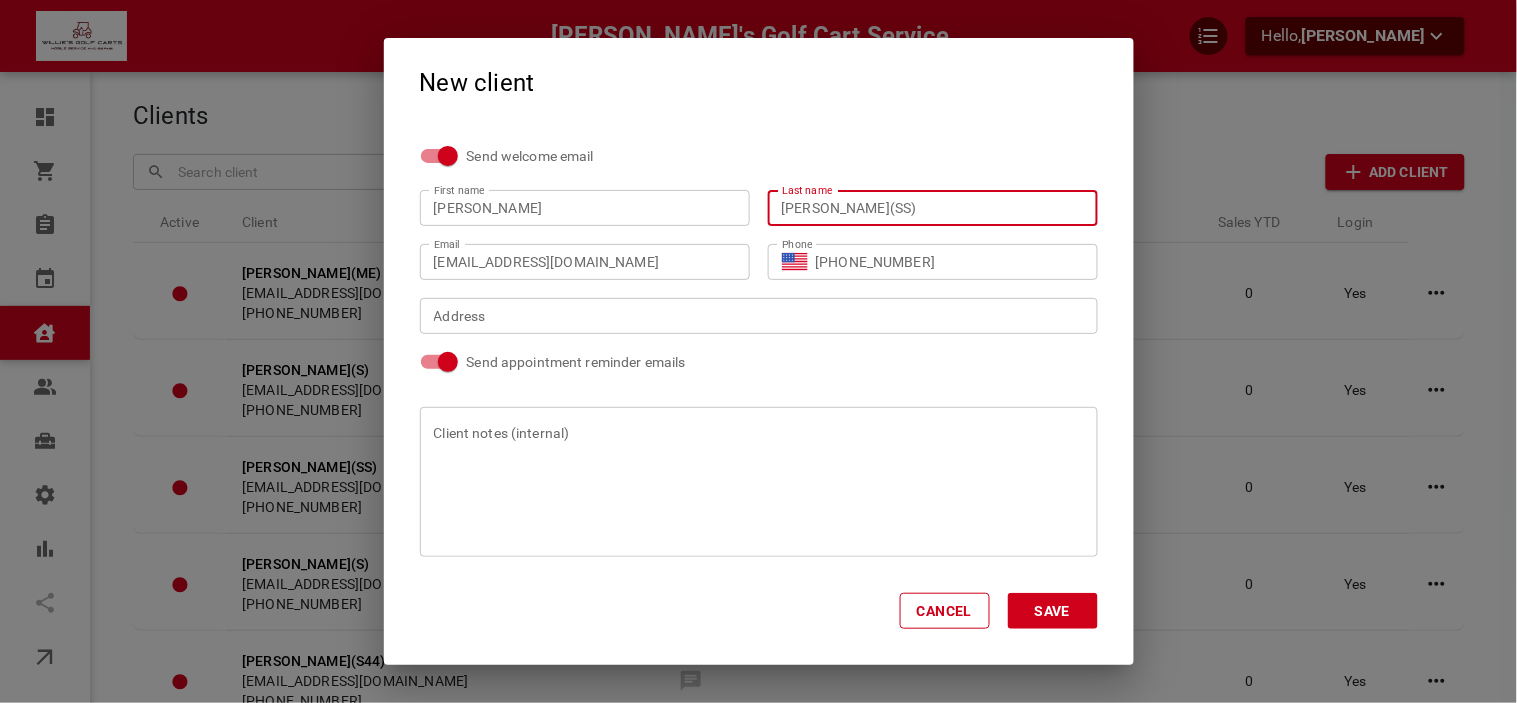 type on "[PERSON_NAME](SS)" 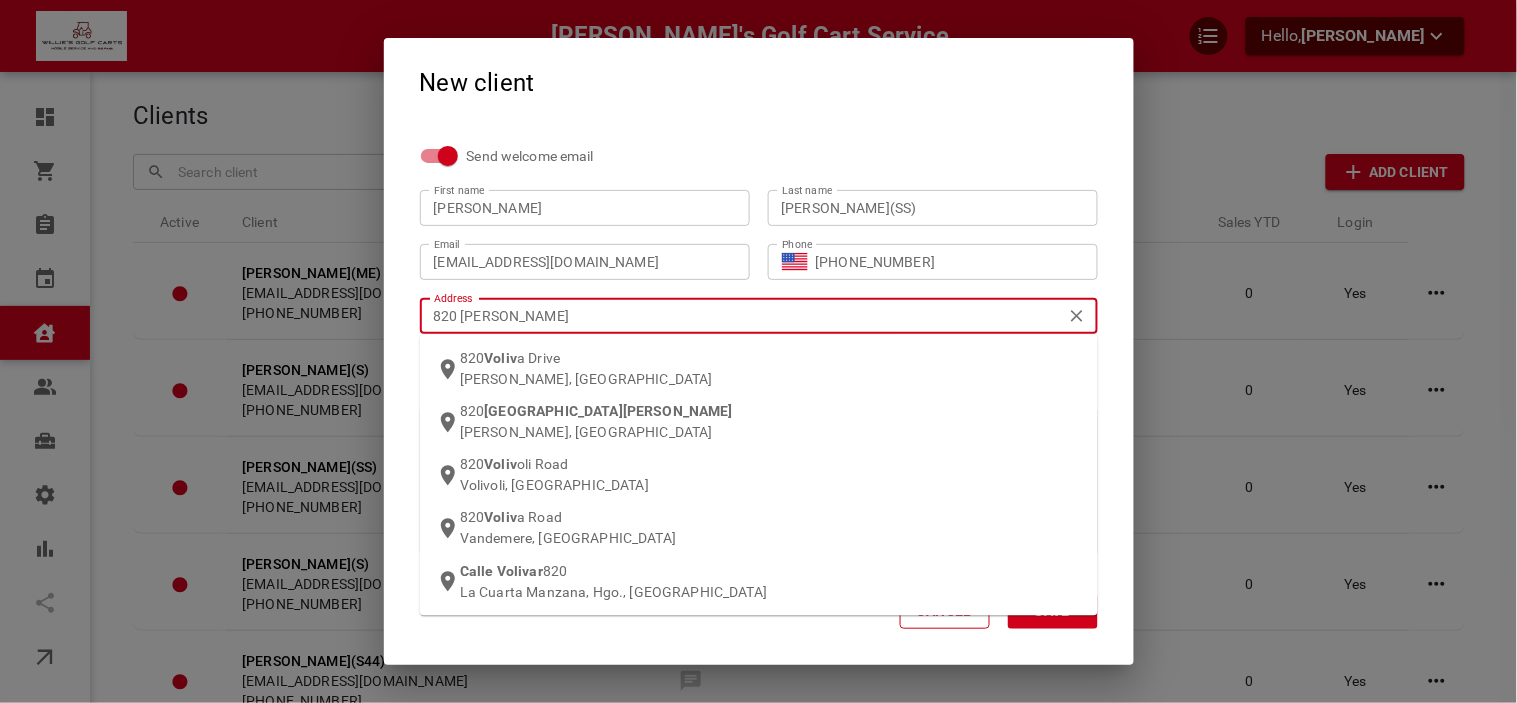 type on "820 volivar" 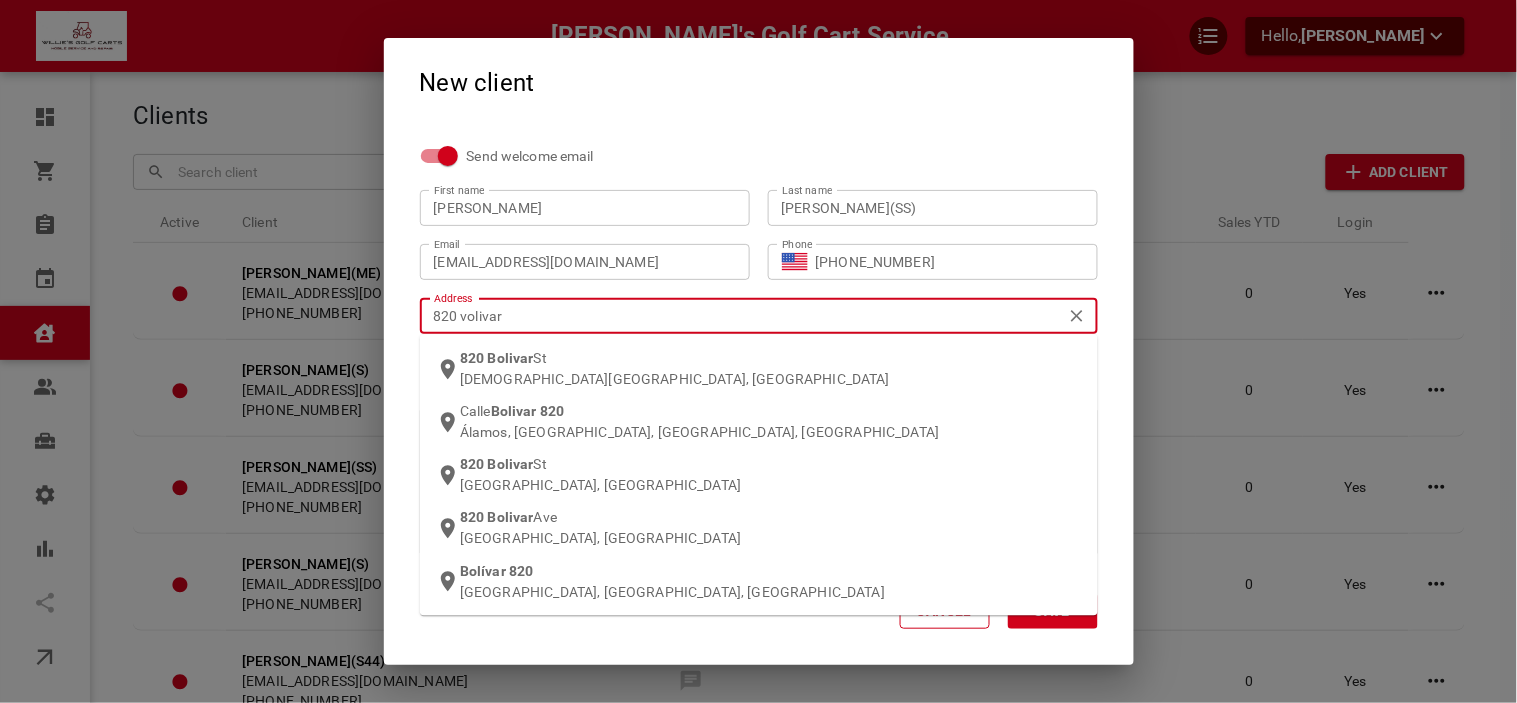 click on "[DEMOGRAPHIC_DATA][GEOGRAPHIC_DATA], [GEOGRAPHIC_DATA]" at bounding box center (771, 379) 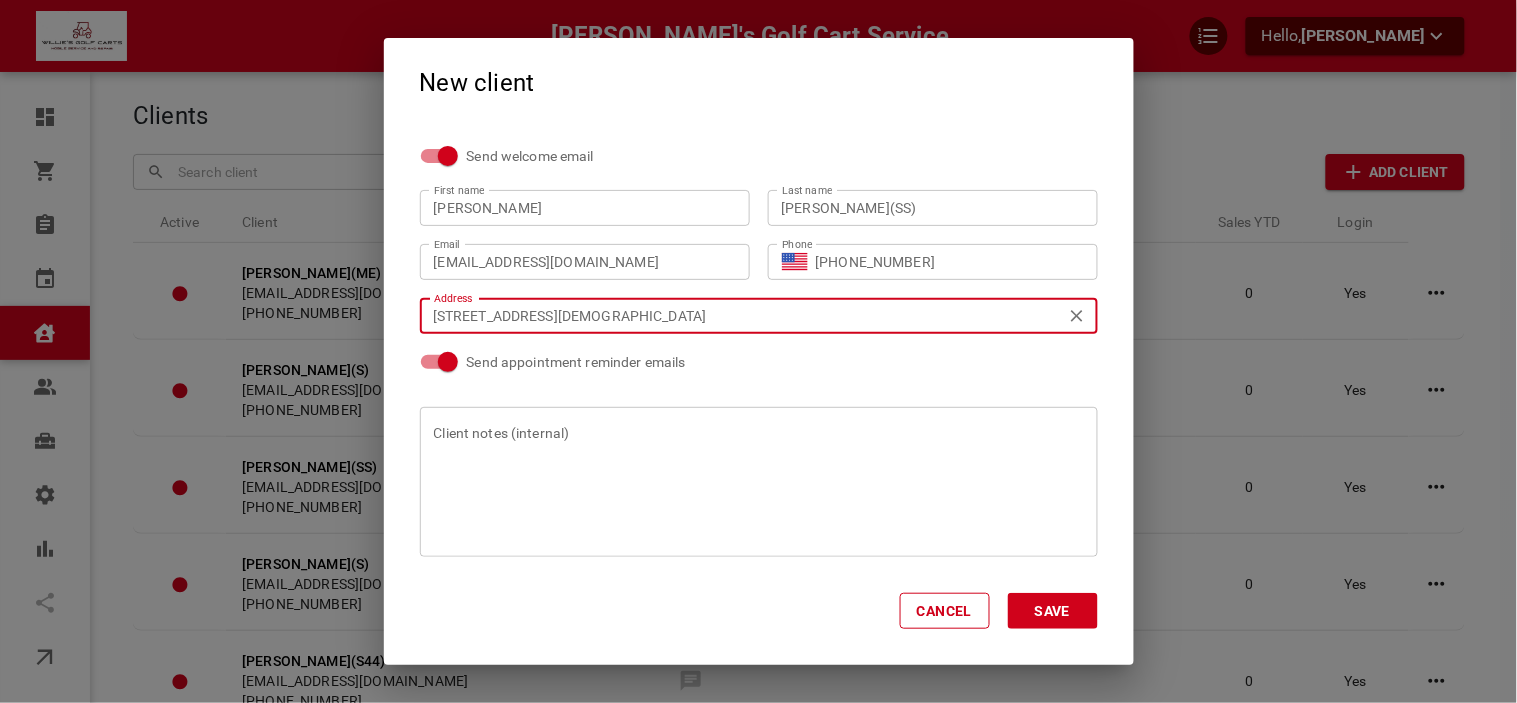 type on "[STREET_ADDRESS][DEMOGRAPHIC_DATA]" 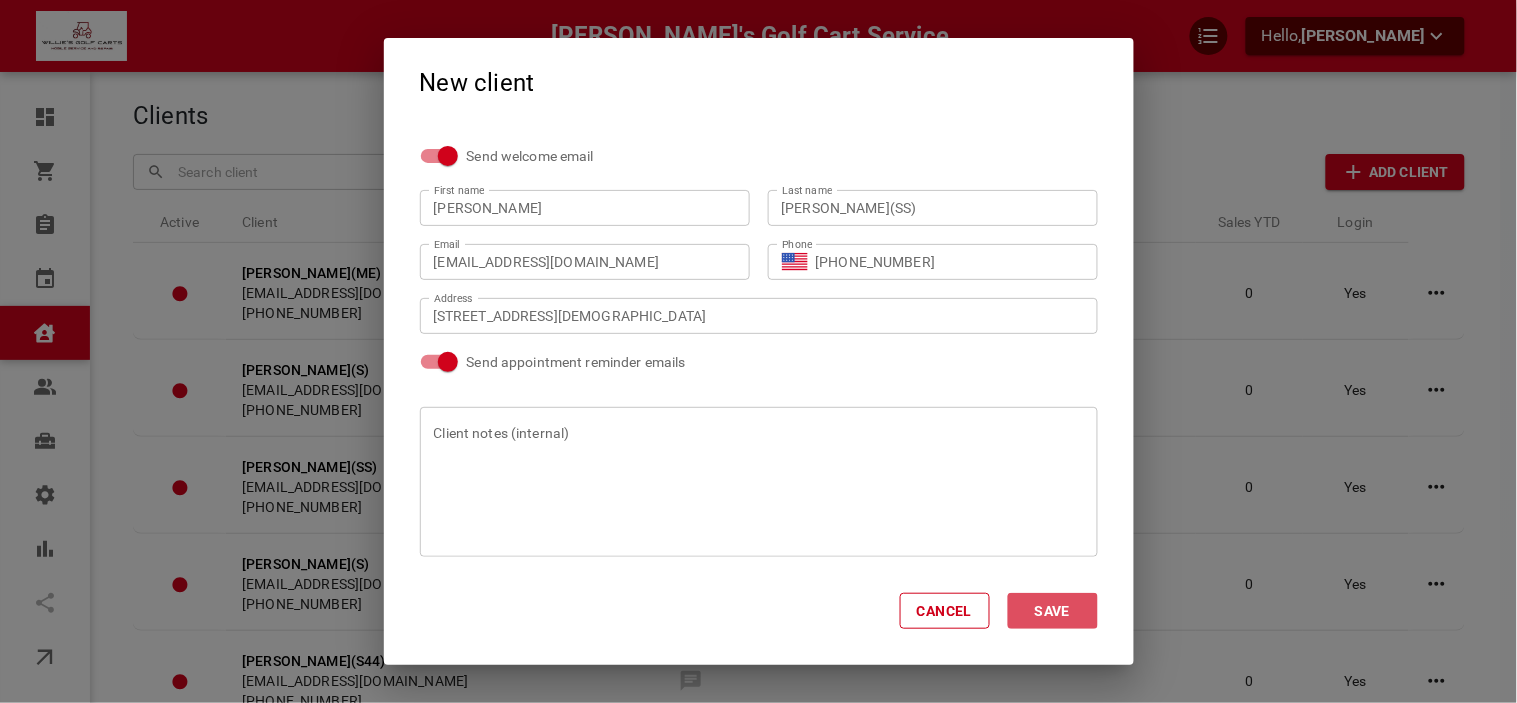 click on "Save" at bounding box center (1053, 611) 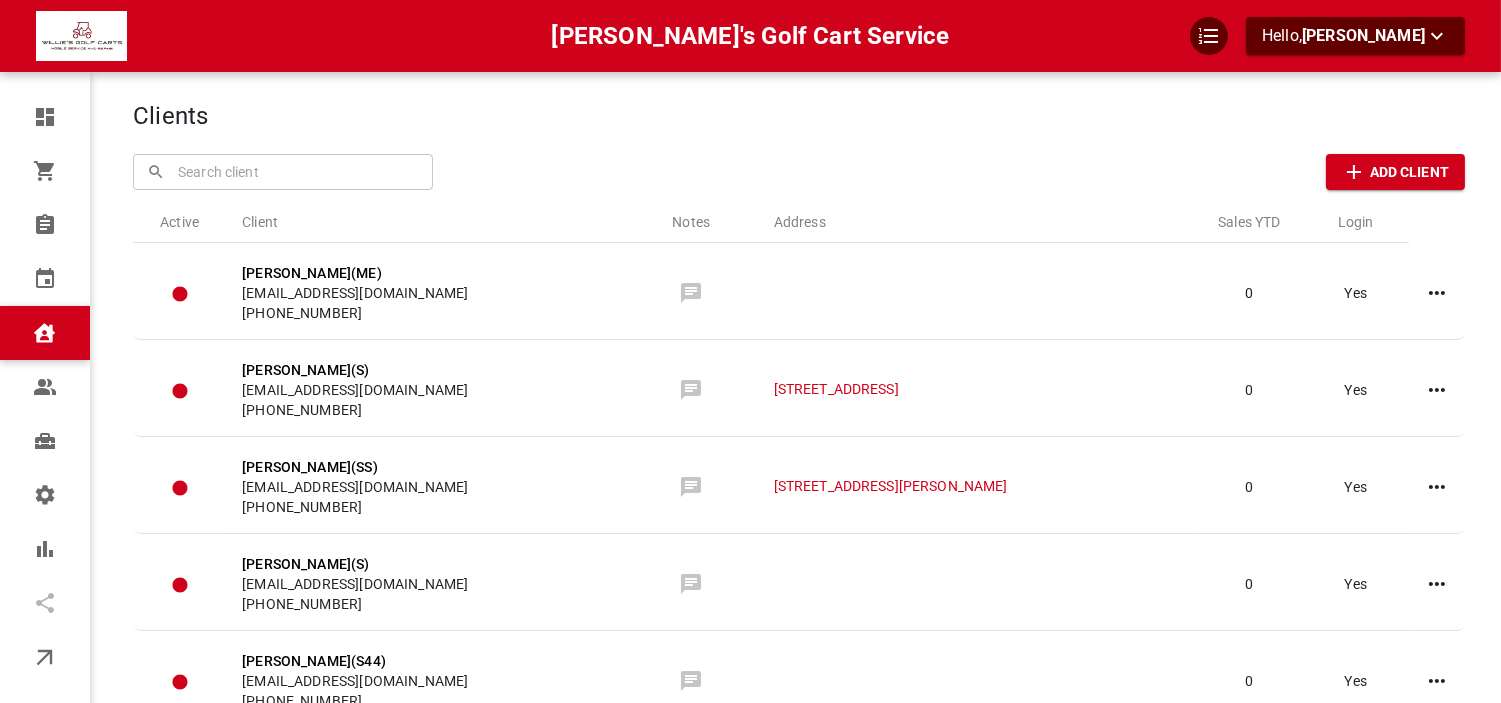 click at bounding box center [283, 171] 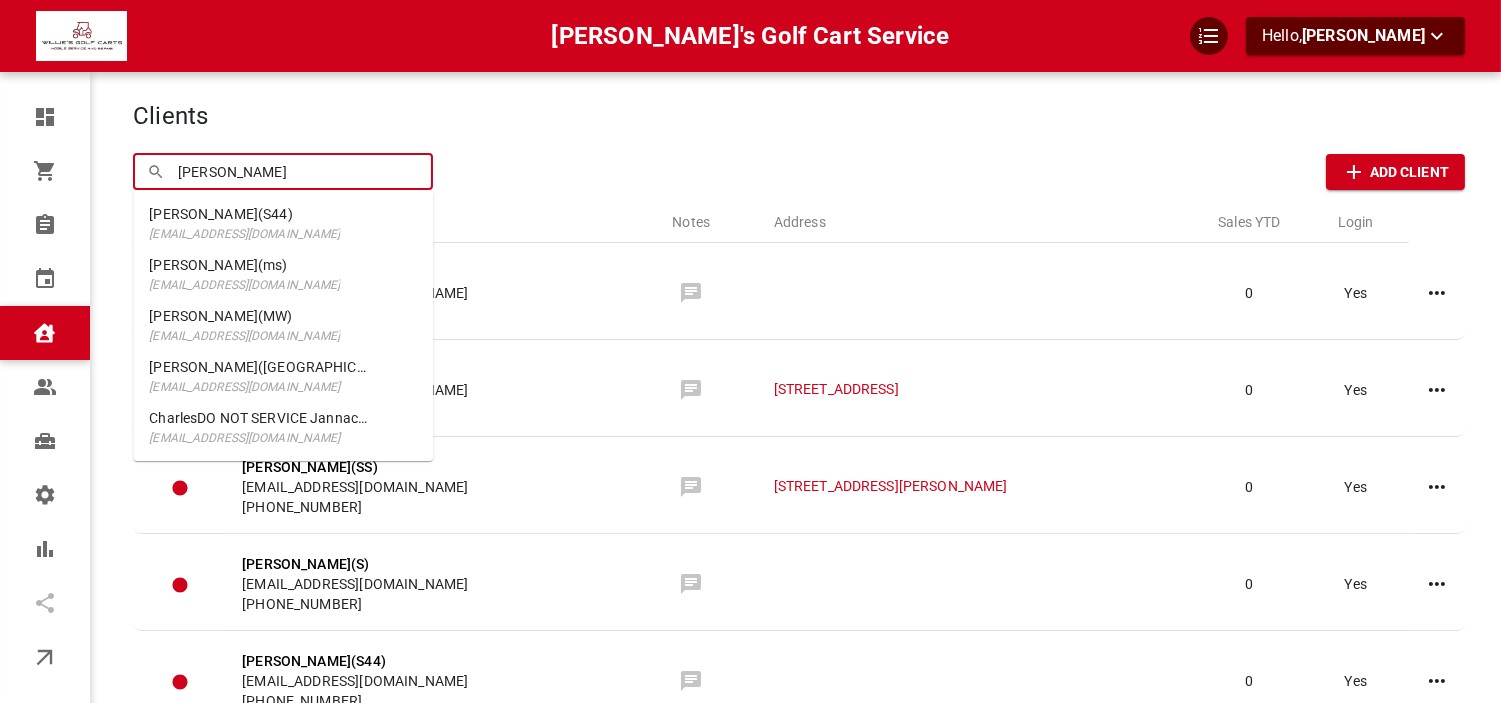 click on "[EMAIL_ADDRESS][DOMAIN_NAME]" at bounding box center [258, 438] 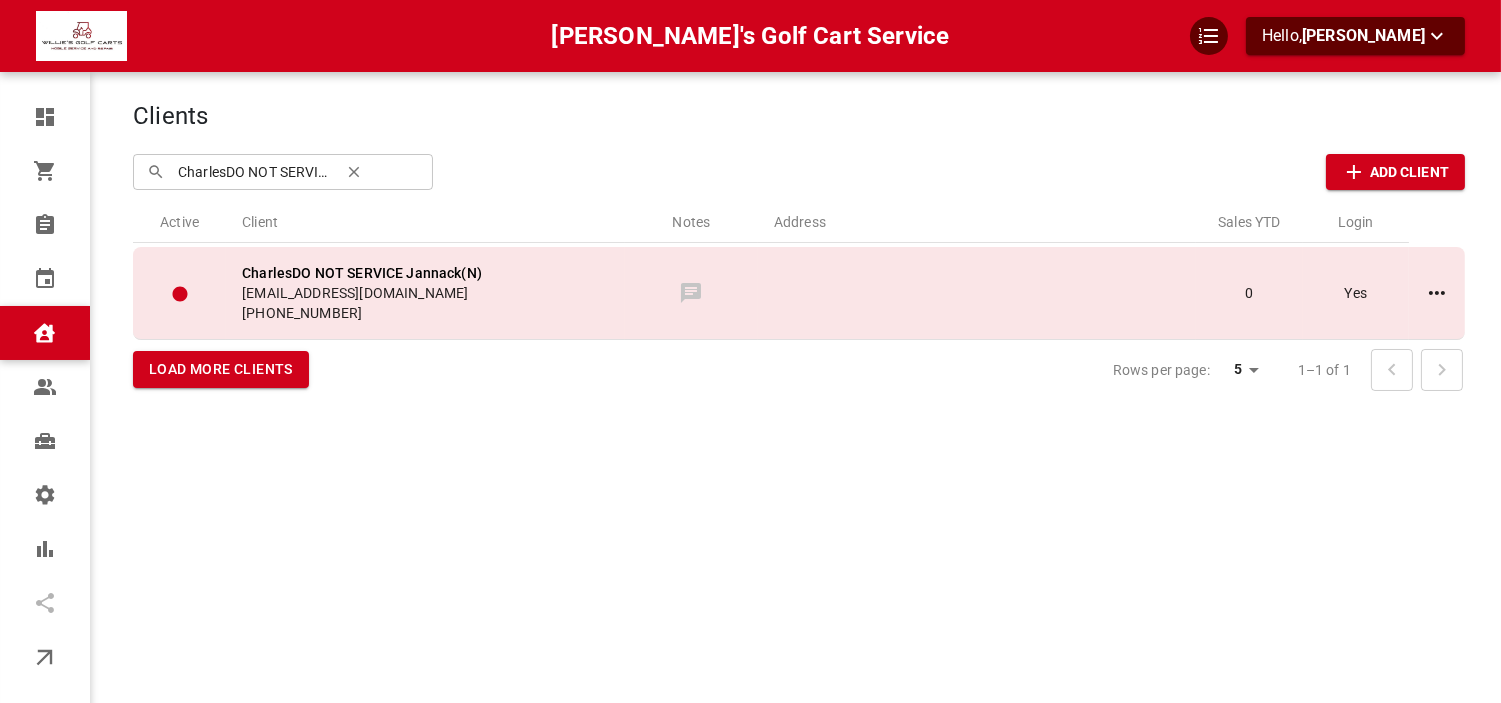 click on "[EMAIL_ADDRESS][DOMAIN_NAME]" at bounding box center [425, 293] 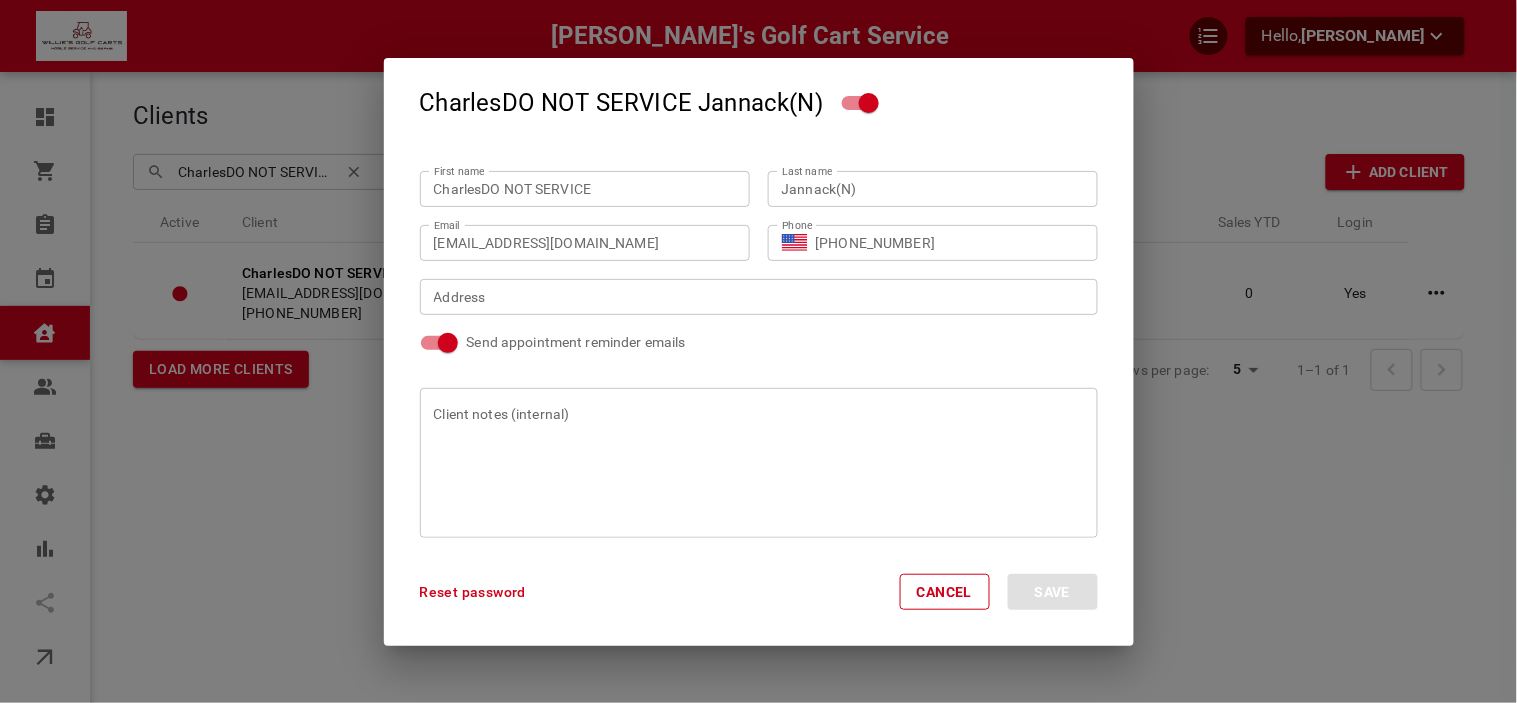 click on "CharlesDO NOT SERVICE Jannack(N) First name CharlesDO NOT SERVICE First name Last name [PERSON_NAME](N) Last name Email [EMAIL_ADDRESS][DOMAIN_NAME] Email Phone ​ [PHONE_NUMBER] Phone Address Address Send appointment reminder emails Client notes (internal) Reset password Cancel Save" at bounding box center [758, 351] 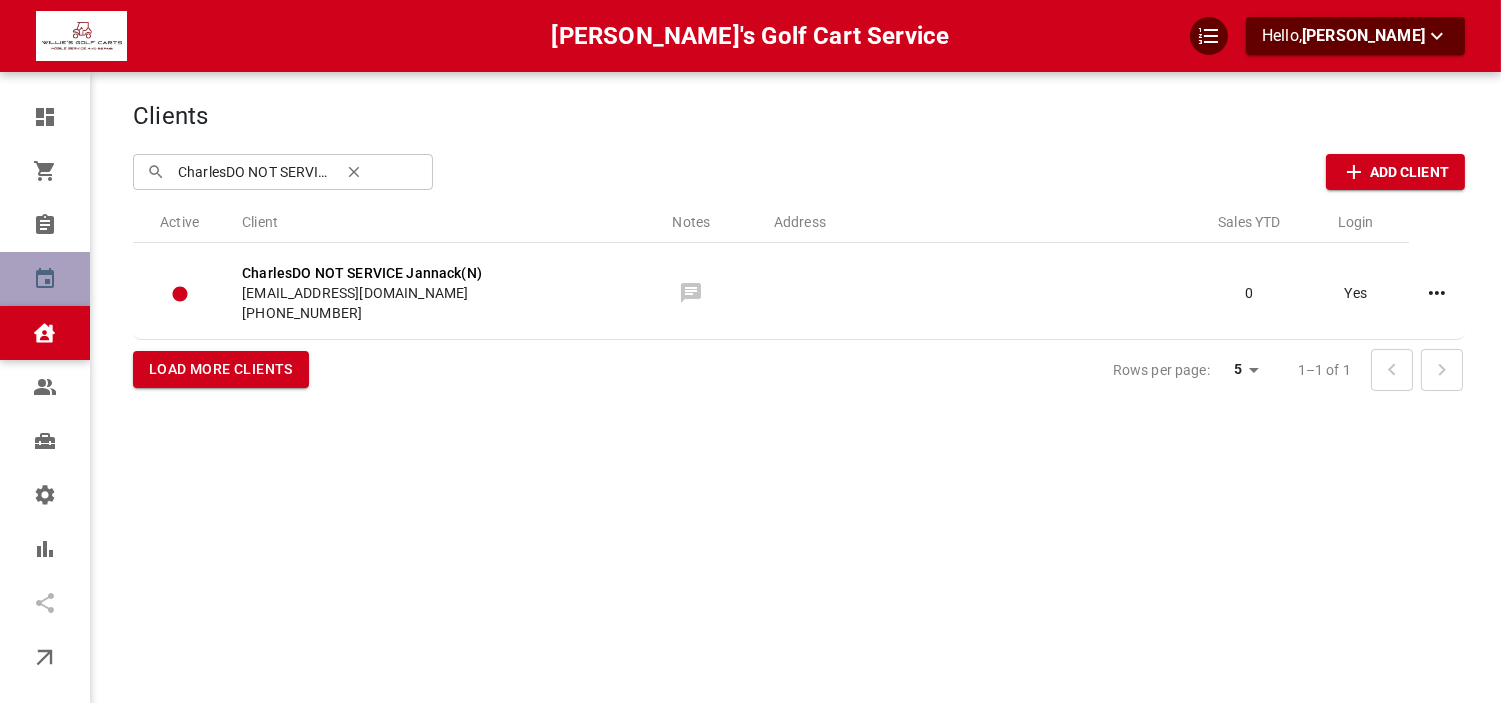 click 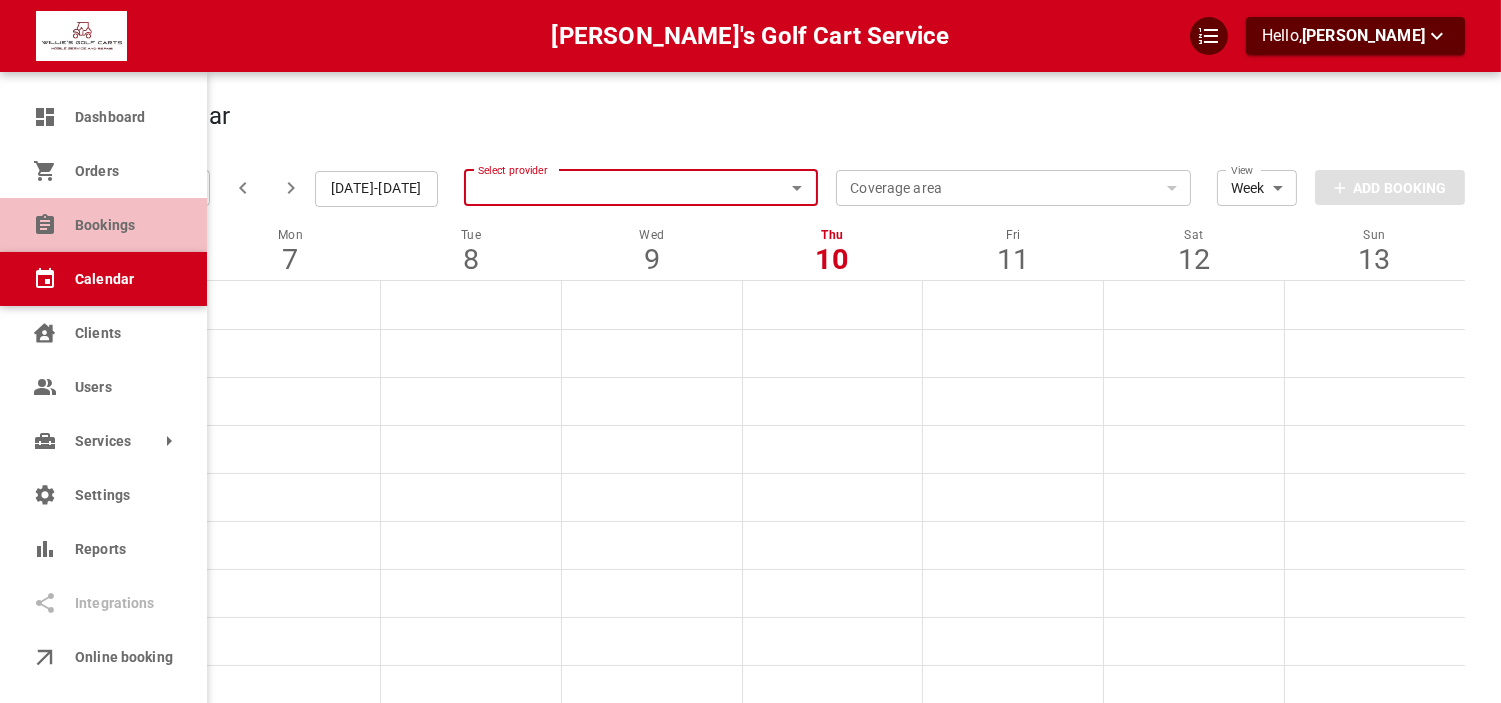 click 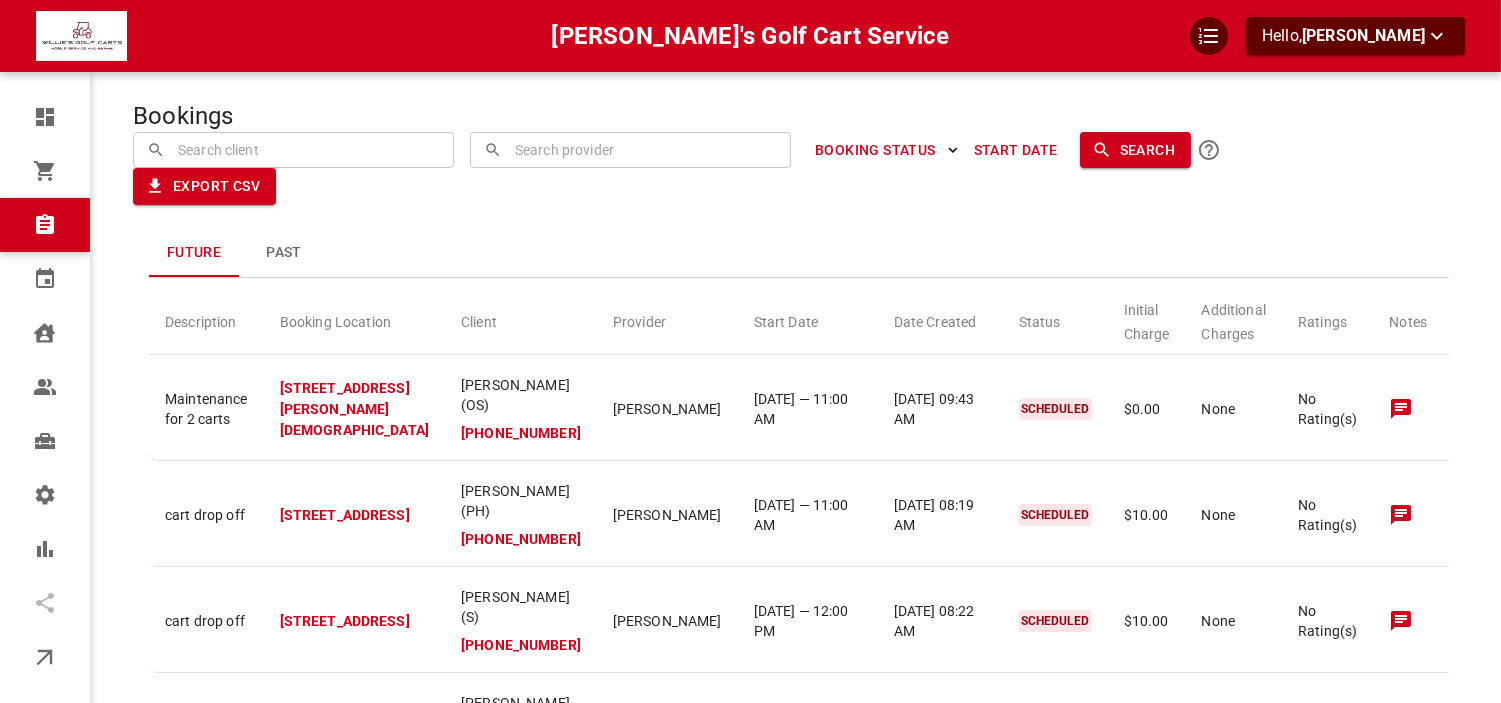 click on "Bookings ​ ​ ​ ​ BOOKING STATUS Start Date Search Export CSV Future Past Description Booking Location Client Provider Start Date Date Created Status Initial Charge Additional Charges Ratings Notes Actions Maintenance for 2 carts [STREET_ADDRESS][PERSON_NAME][DEMOGRAPHIC_DATA] [PERSON_NAME](OS) [PHONE_NUMBER] [PERSON_NAME] [DATE] — 11:00 AM  [DATE] 09:43 AM SCHEDULED $0.00 None No Rating(s) cart drop off [STREET_ADDRESS] [PERSON_NAME](PH) [PHONE_NUMBER] [PERSON_NAME] [DATE] — 11:00 AM  [DATE] 08:19 AM SCHEDULED $10.00 None No Rating(s) cart drop off [STREET_ADDRESS] [PERSON_NAME](S) [PHONE_NUMBER] [PERSON_NAME] [DATE] — 12:00 PM  [DATE] 08:22 AM SCHEDULED $10.00 None No Rating(s) Maintenance Service [STREET_ADDRESS] [PERSON_NAME][GEOGRAPHIC_DATA] (S) [PHONE_NUMBER] [PERSON_NAME][DATE] — 8:00 AM  [DATE] 11:10 AM SCHEDULED $0.00 None No Rating(s) Maintenance for 2 carts [PERSON_NAME]([GEOGRAPHIC_DATA]) [PHONE_NUMBER] [PERSON_NAME] 5" at bounding box center (799, 513) 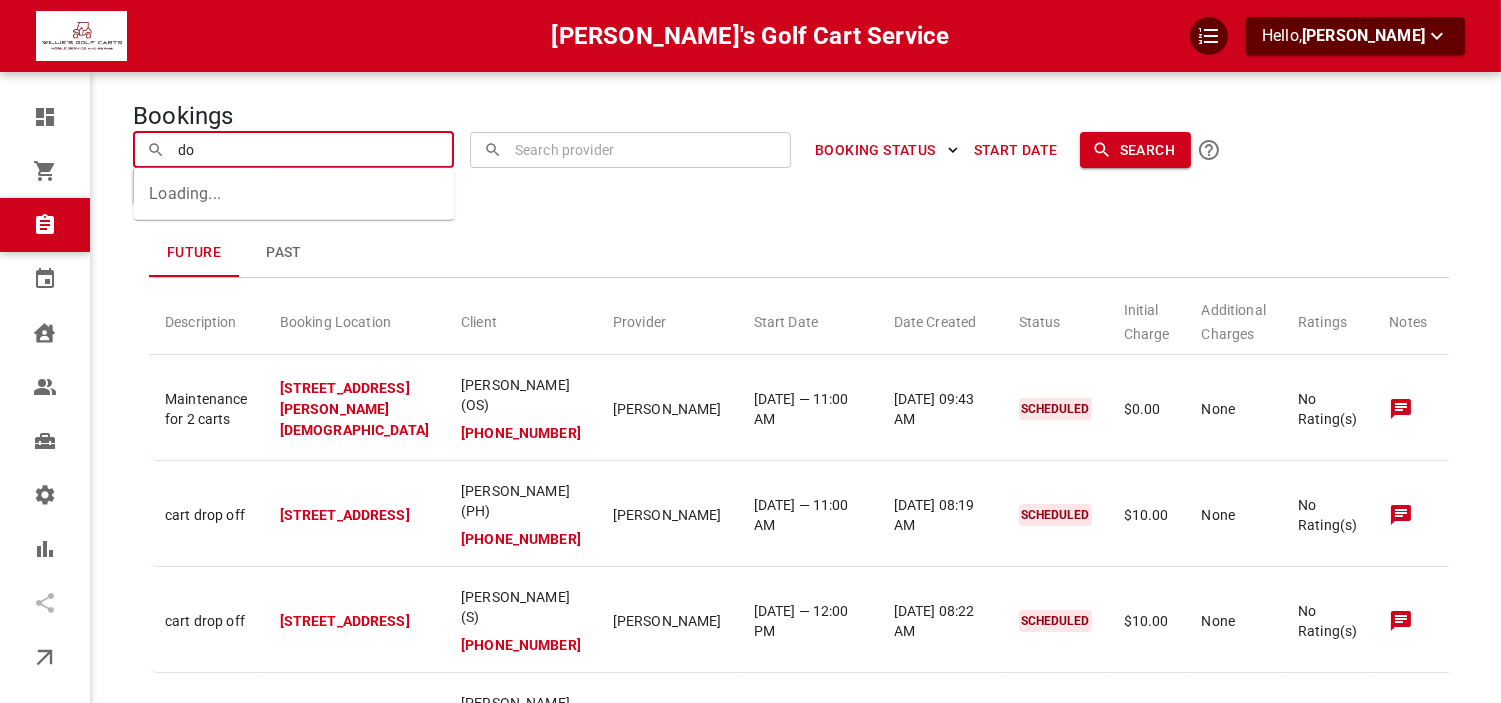 type on "d" 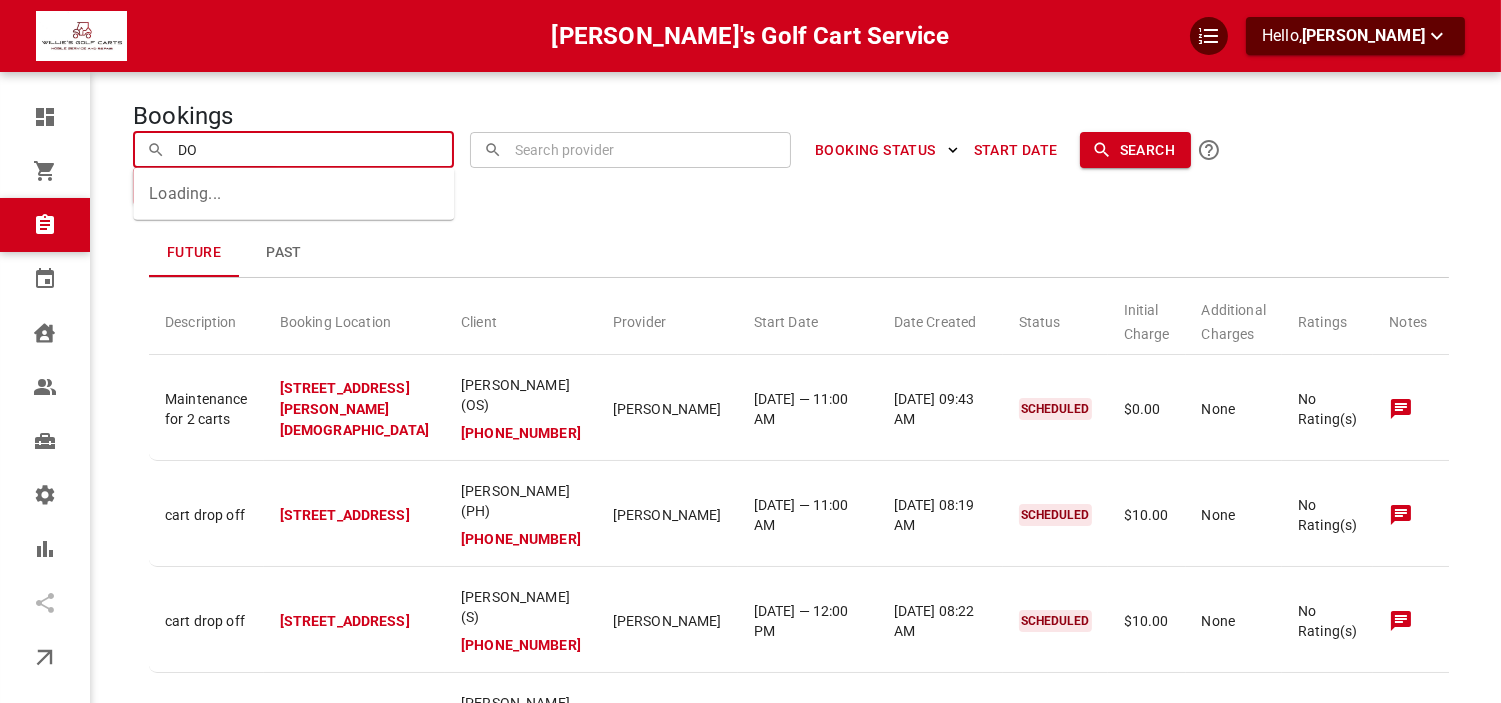 type on "D" 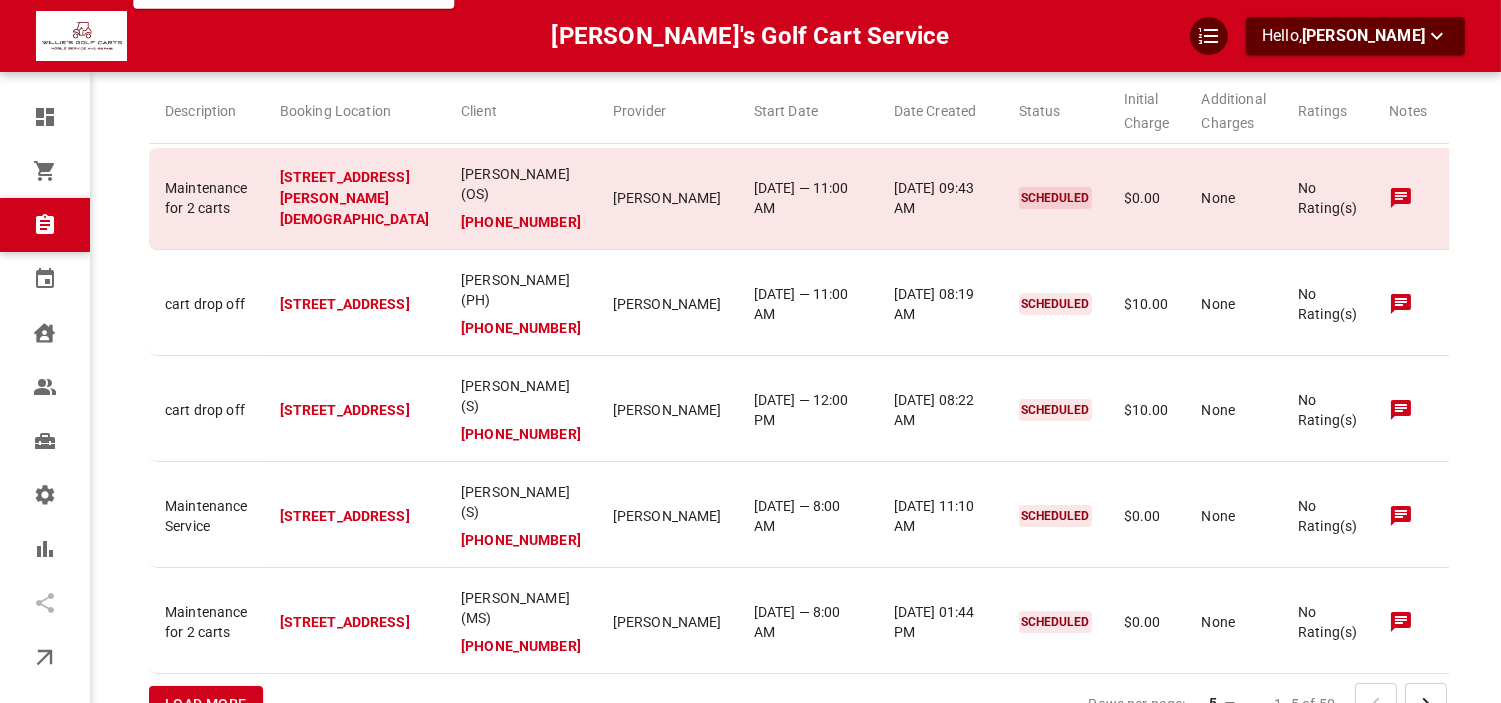 scroll, scrollTop: 0, scrollLeft: 0, axis: both 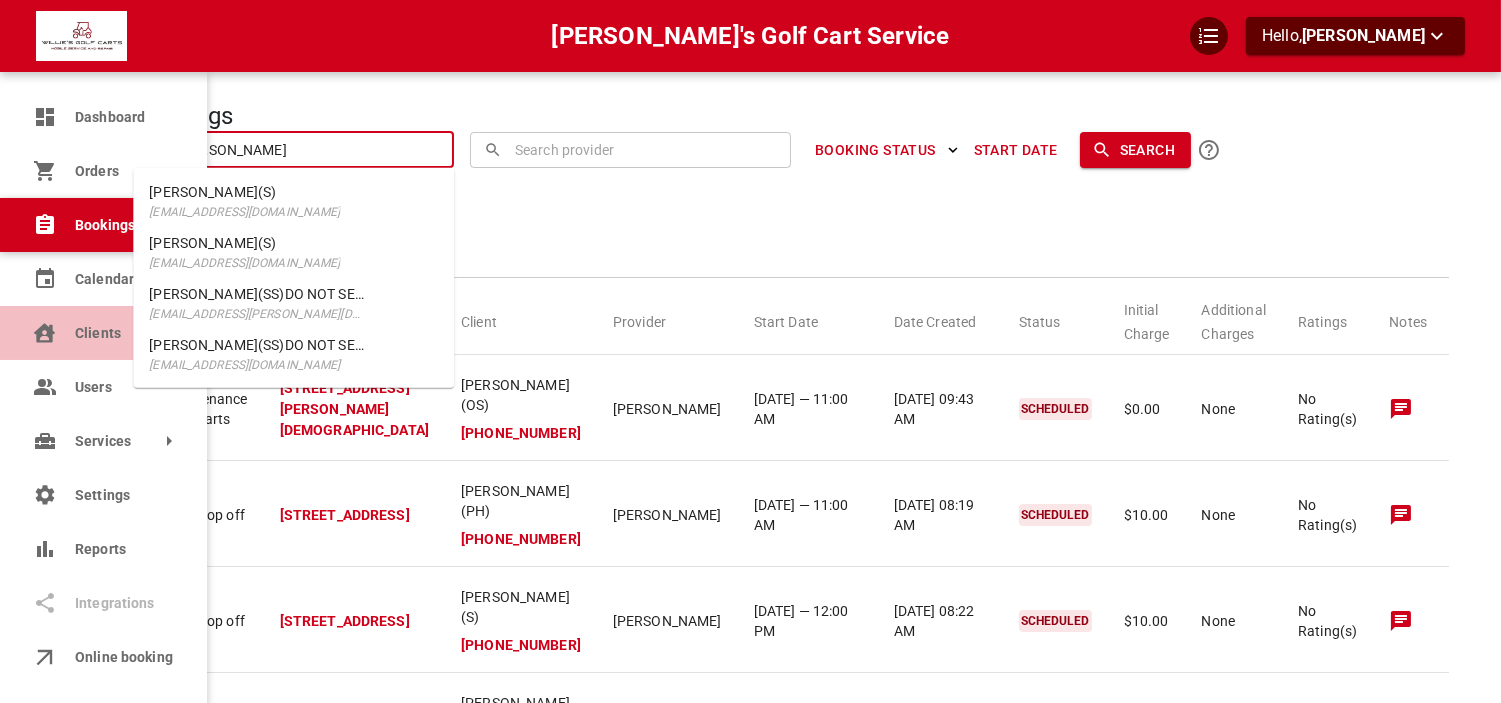 type on "[PERSON_NAME]" 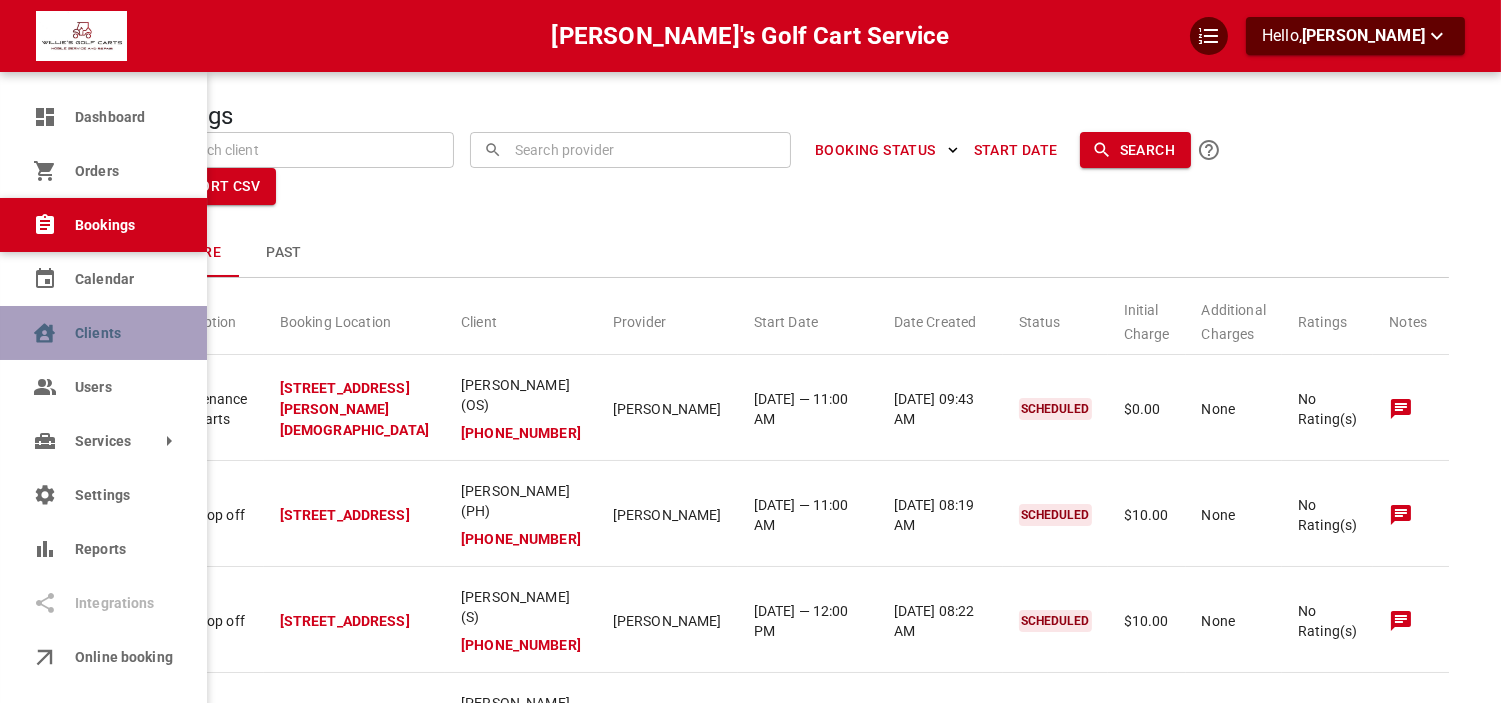 click on "Clients" at bounding box center (103, 333) 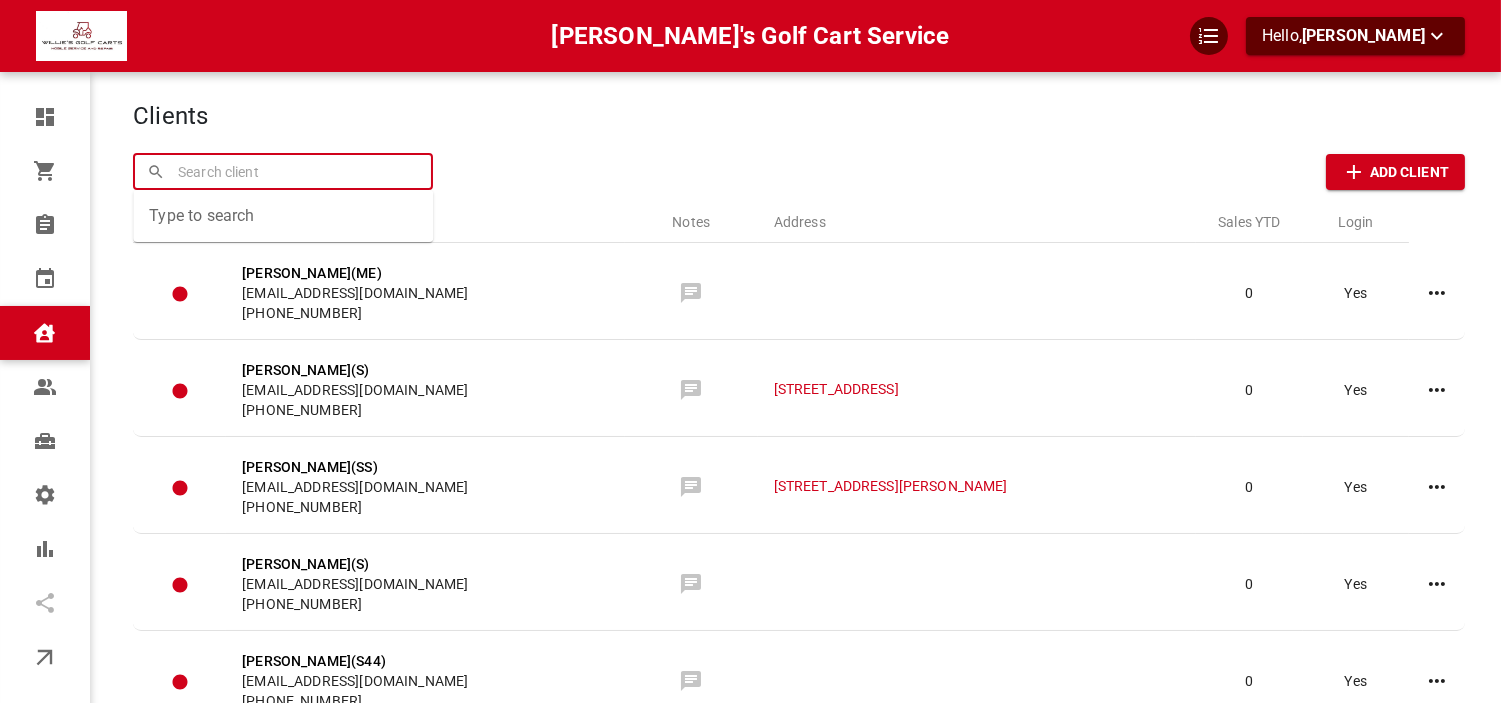 click at bounding box center (283, 171) 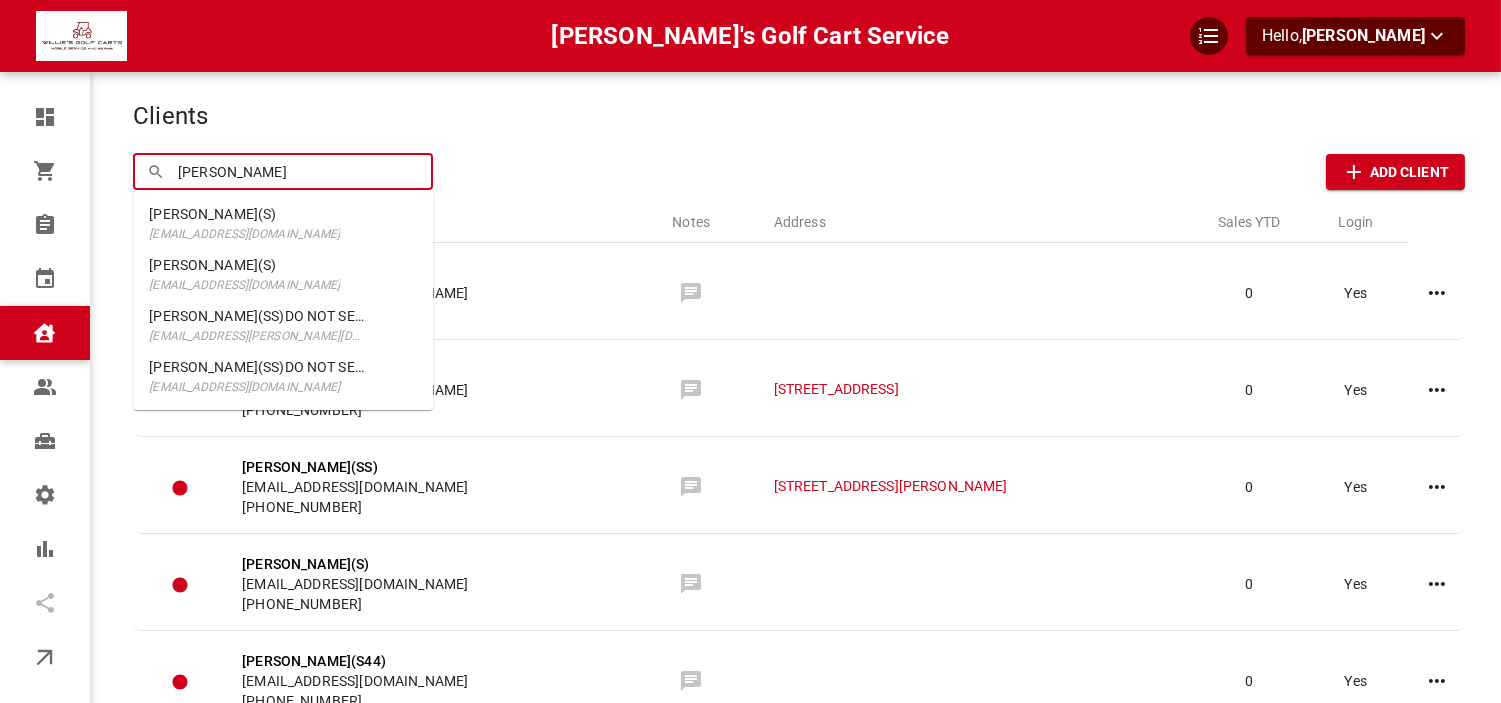 click on "[PERSON_NAME](SS)DO NOT SERVICE" at bounding box center (258, 316) 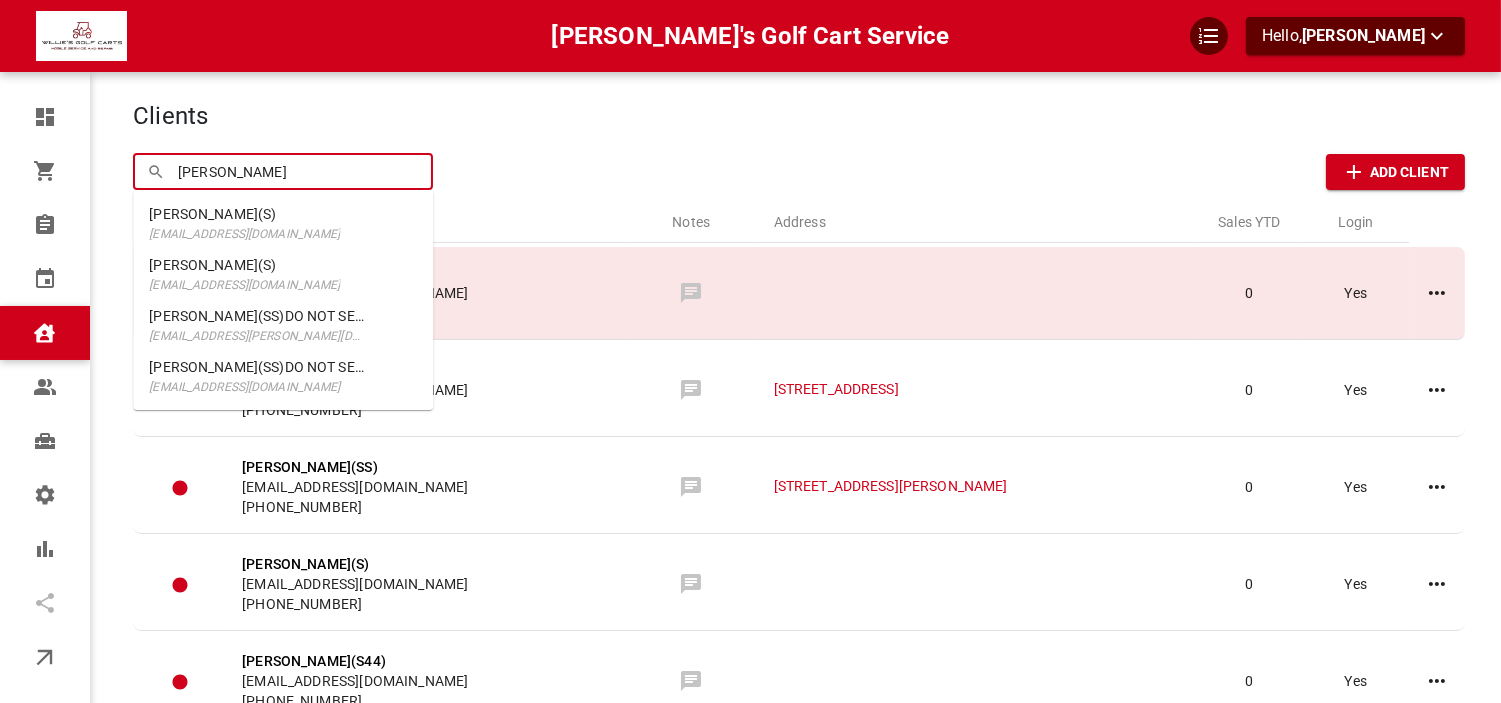 type on "[PERSON_NAME](SS)DO NOT SERVICE" 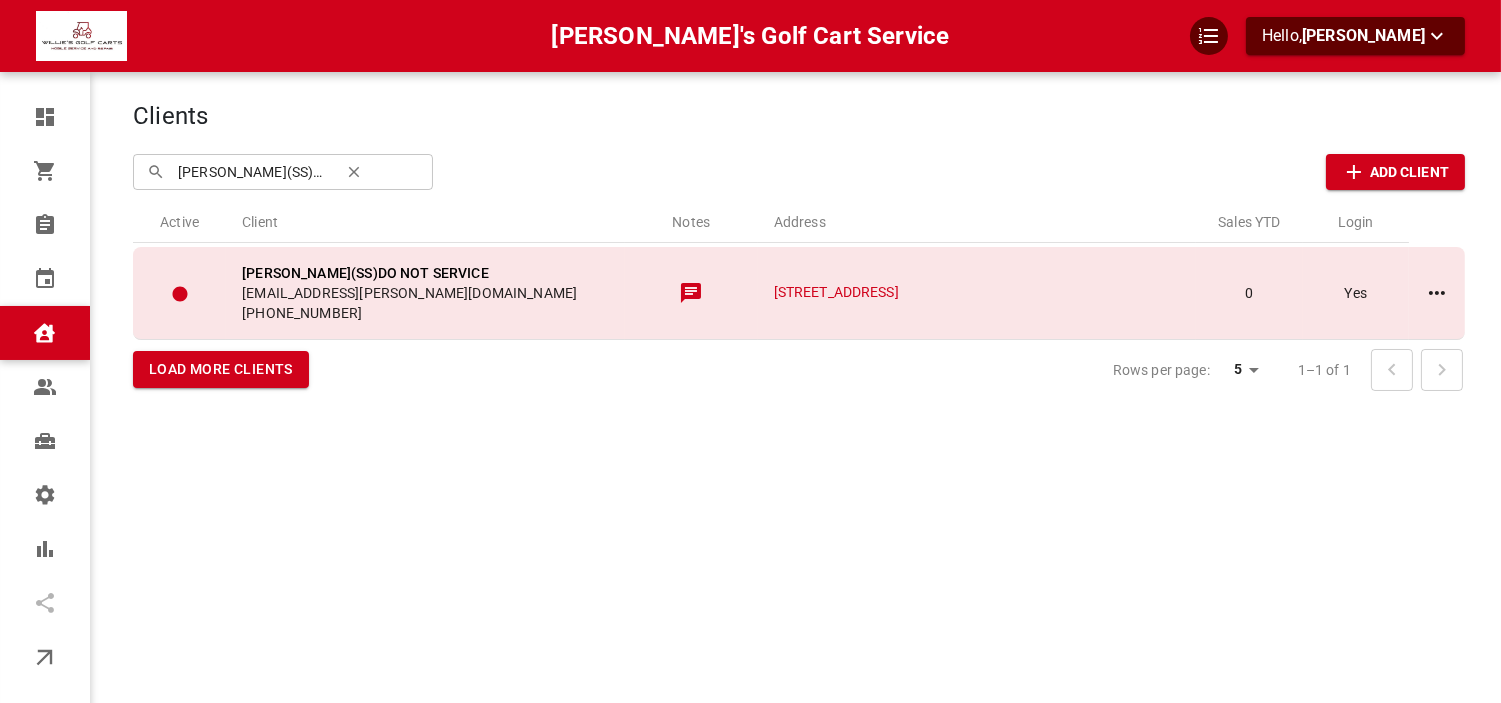 click on "[PHONE_NUMBER]" at bounding box center (425, 313) 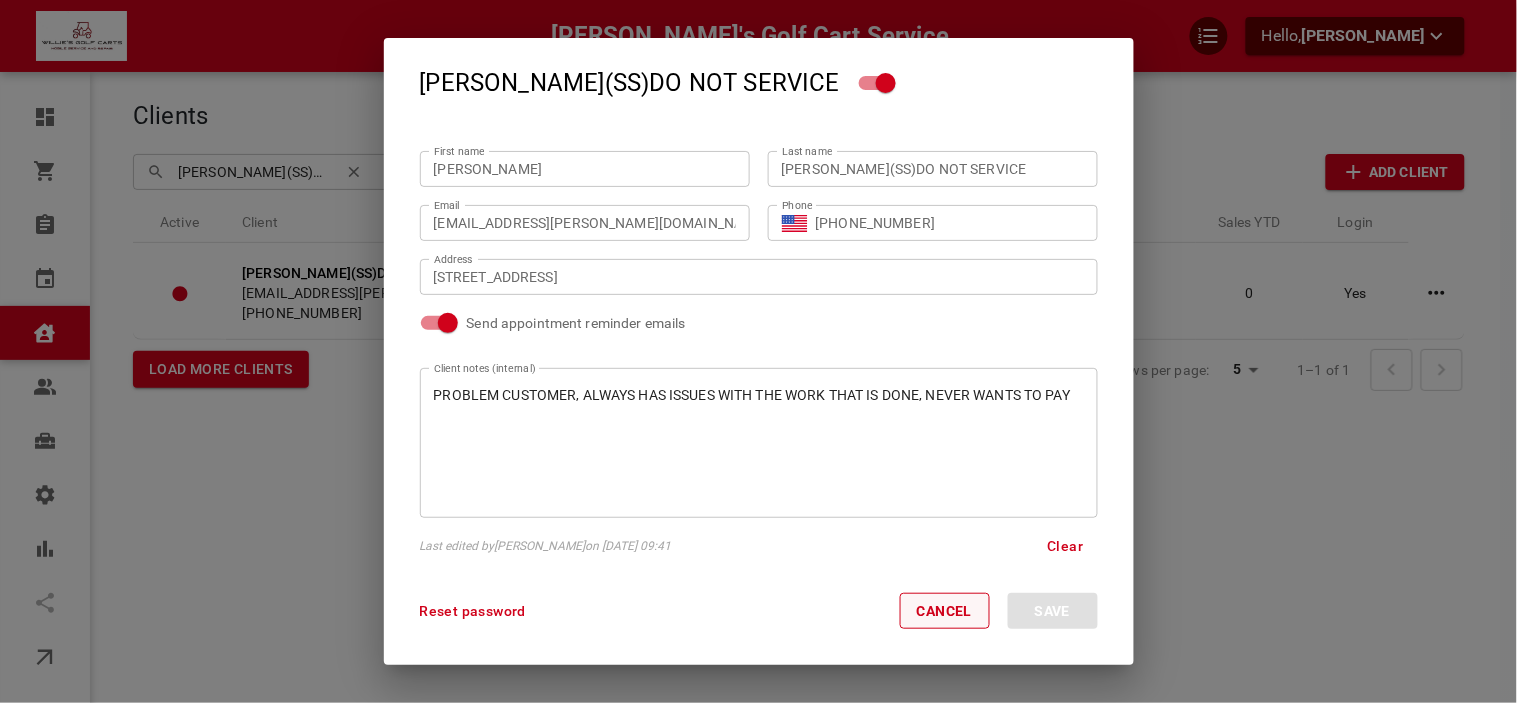 click on "Cancel" at bounding box center (945, 611) 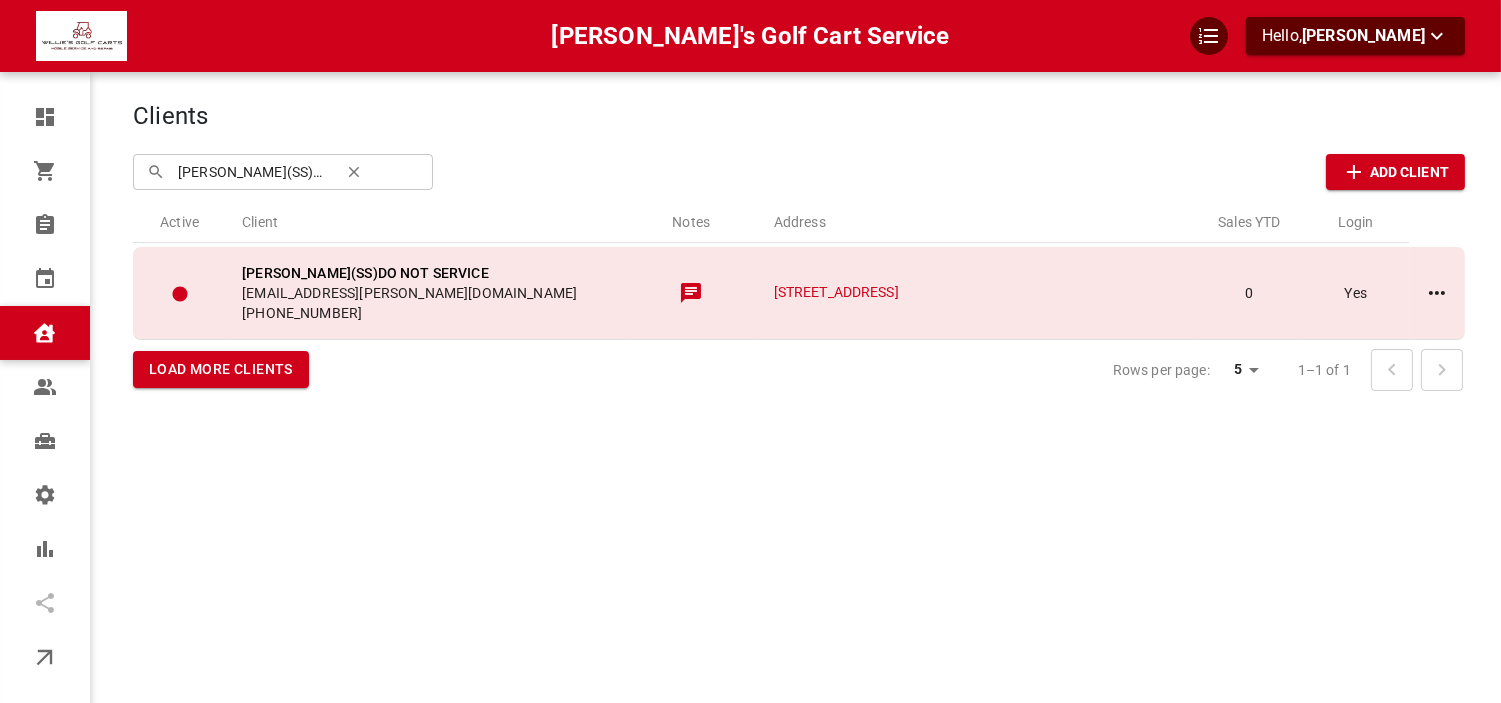 click on "[PHONE_NUMBER]" at bounding box center (425, 313) 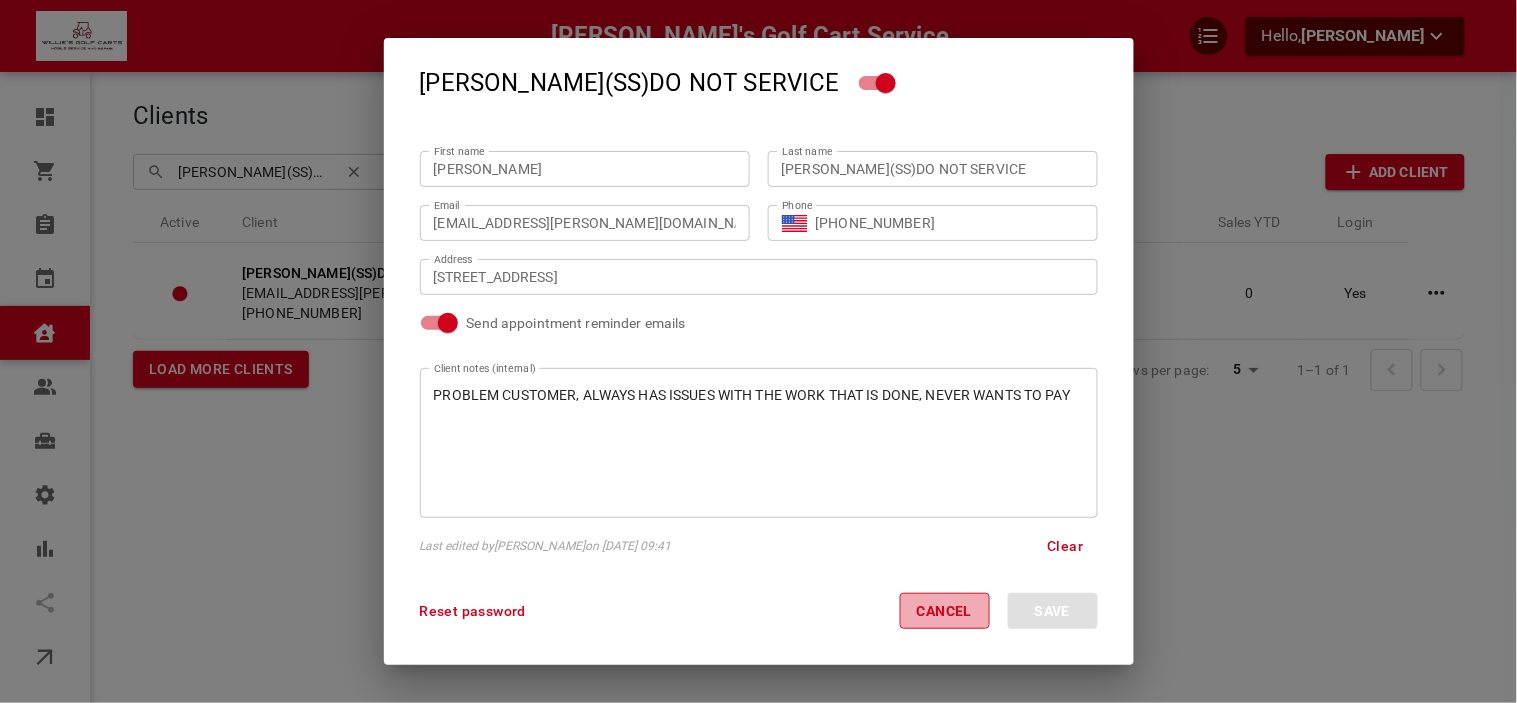 click on "Cancel" at bounding box center [945, 611] 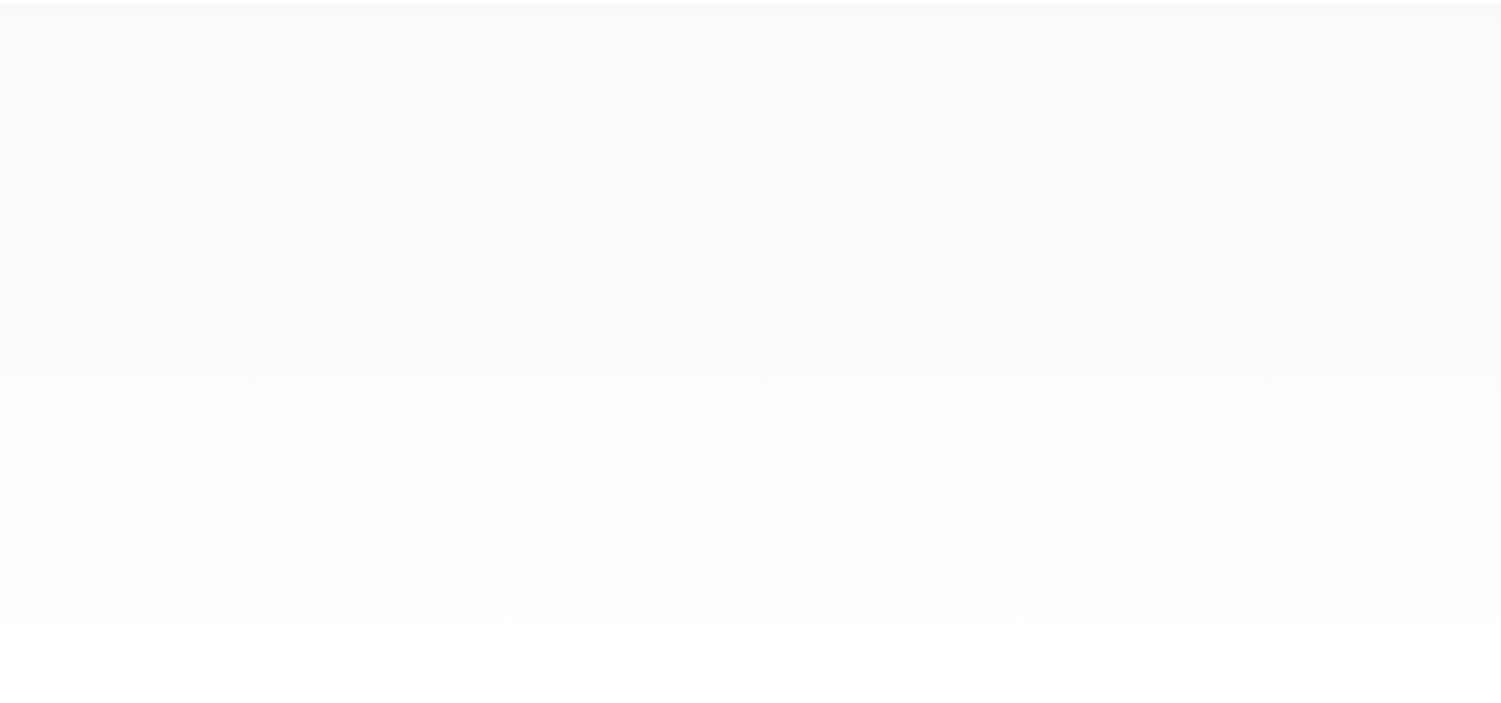 scroll, scrollTop: 0, scrollLeft: 0, axis: both 